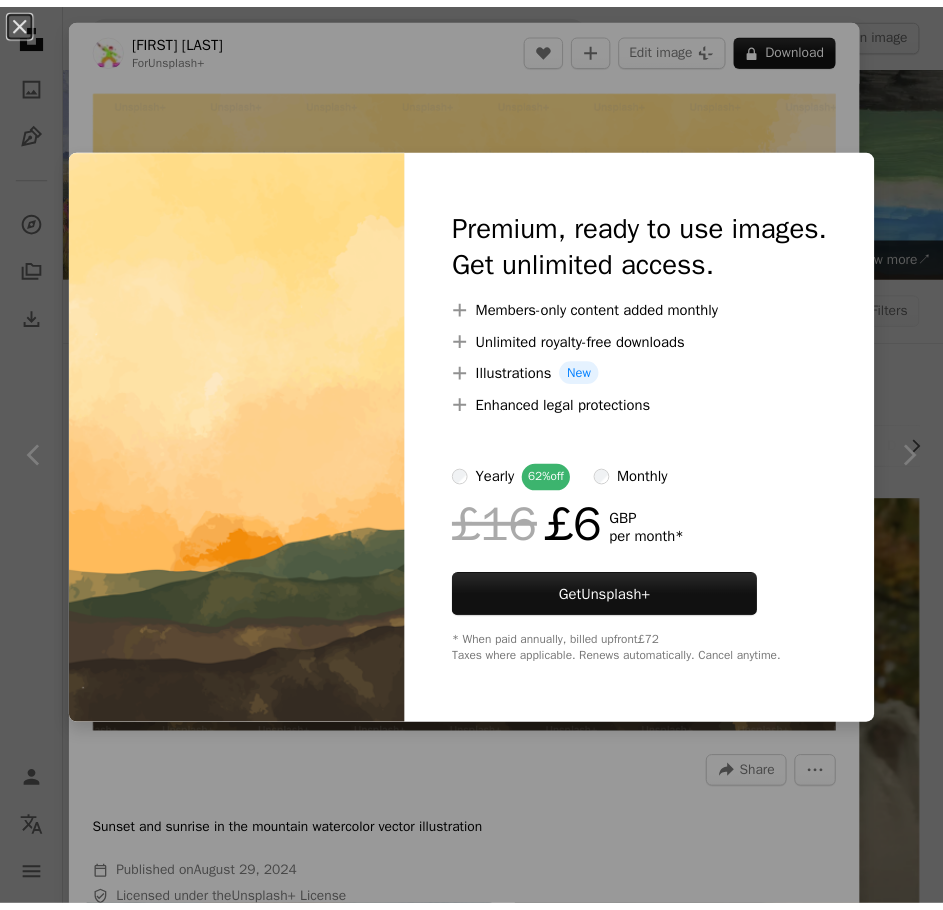 scroll, scrollTop: 900, scrollLeft: 0, axis: vertical 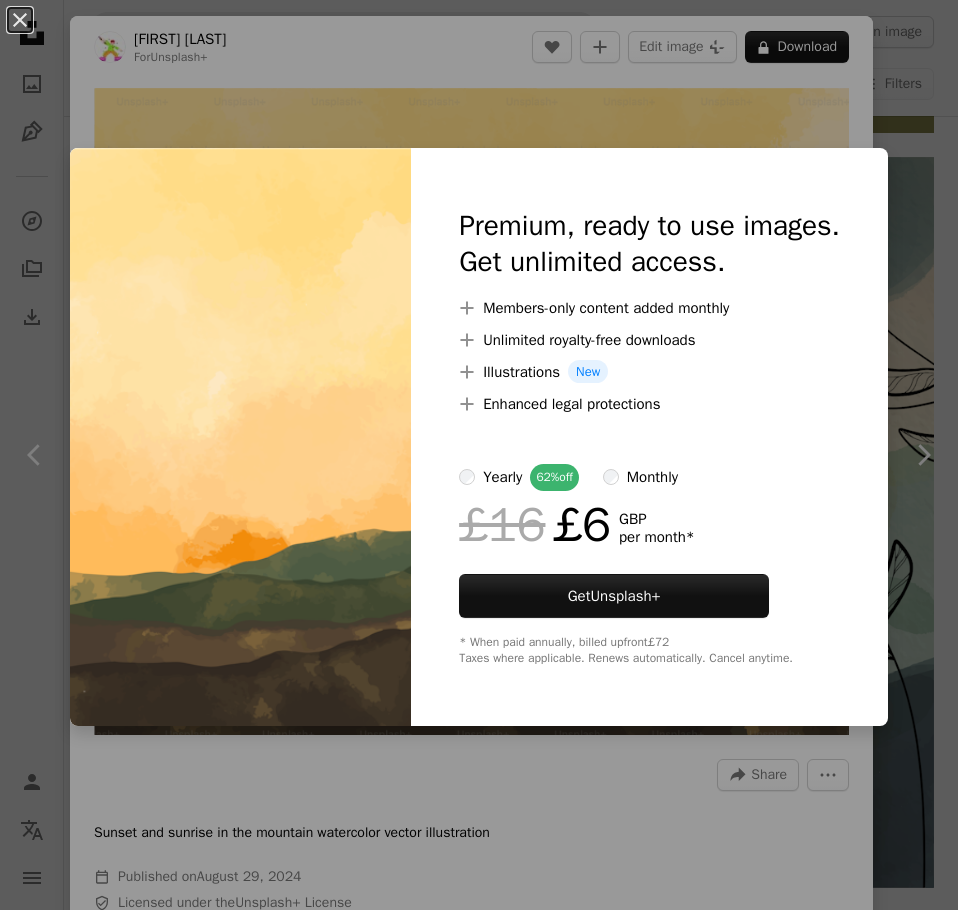 click on "An X shape Premium, ready to use images. Get unlimited access. A plus sign Members-only content added monthly A plus sign Unlimited royalty-free downloads A plus sign Illustrations  New A plus sign Enhanced legal protections yearly 62%  off monthly £16   £6 GBP per month * Get  Unsplash+ * When paid annually, billed upfront  £72 Taxes where applicable. Renews automatically. Cancel anytime." at bounding box center (479, 455) 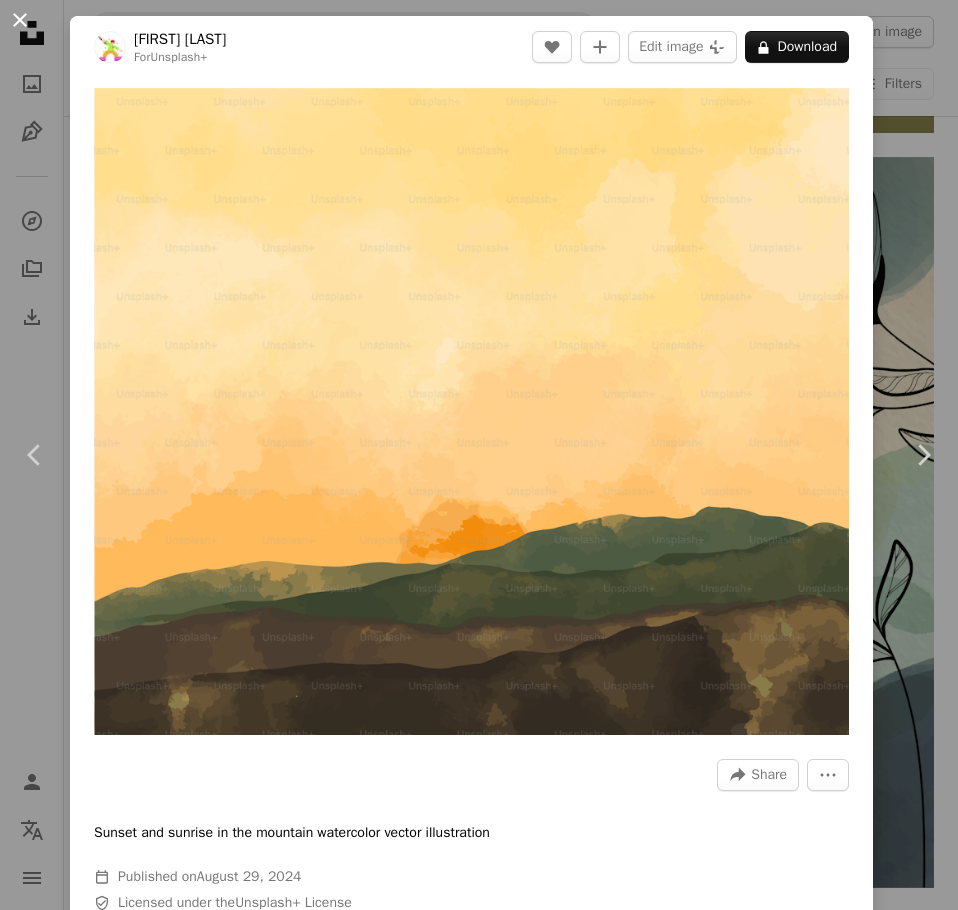 click on "An X shape" at bounding box center [20, 20] 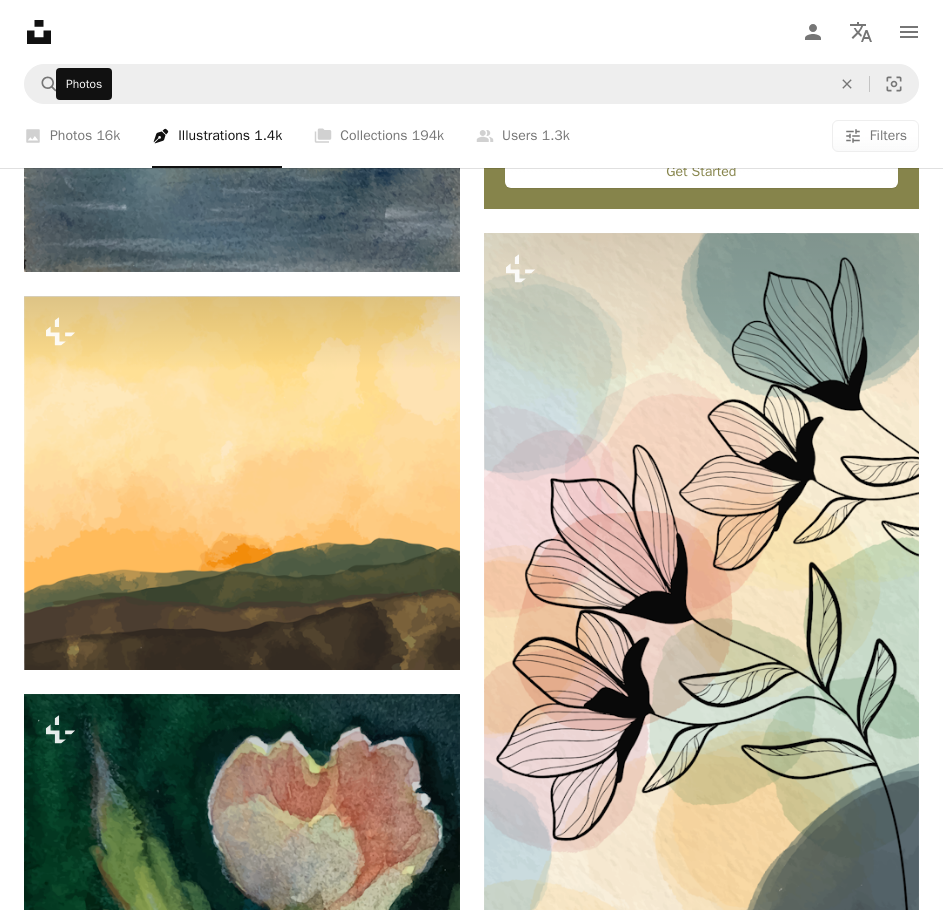 click on "A photo" 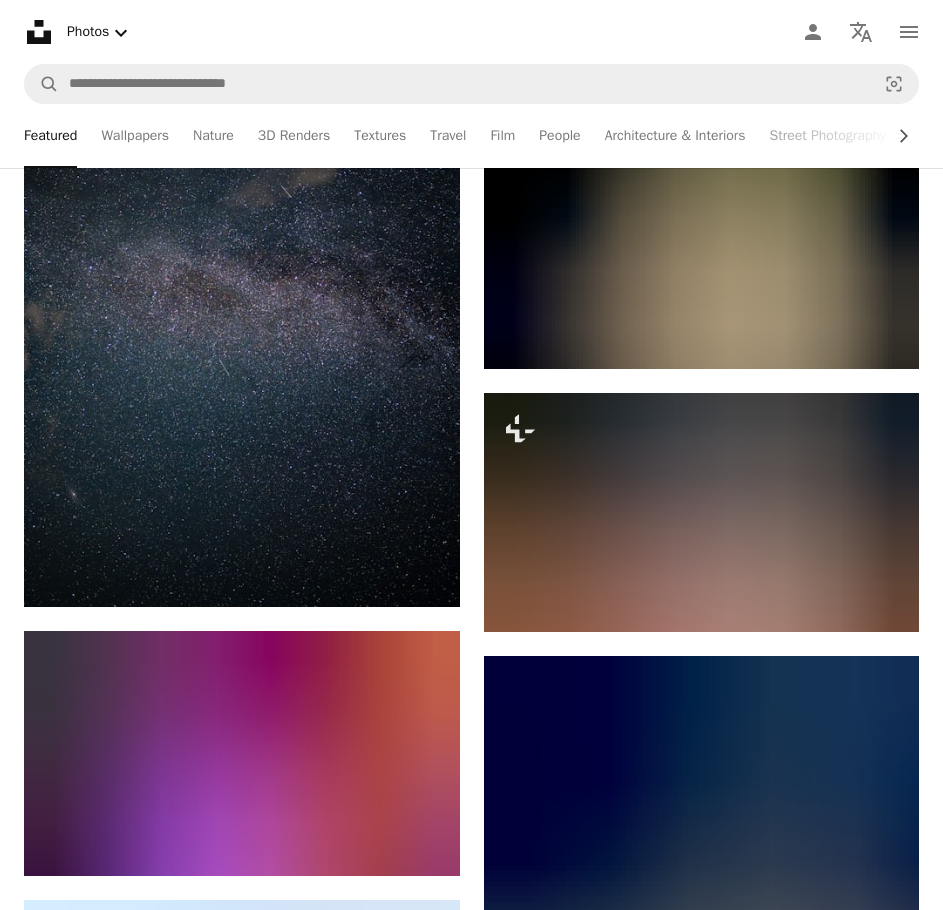 scroll, scrollTop: 1300, scrollLeft: 0, axis: vertical 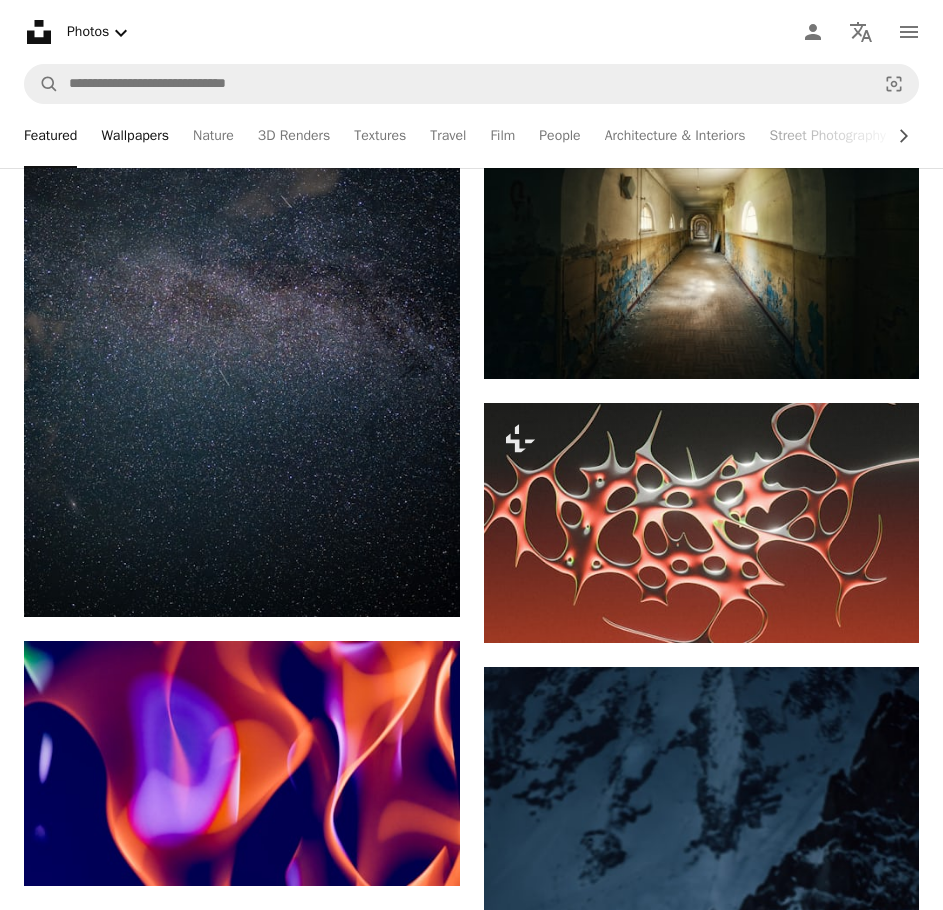 click on "Wallpapers" at bounding box center (135, 136) 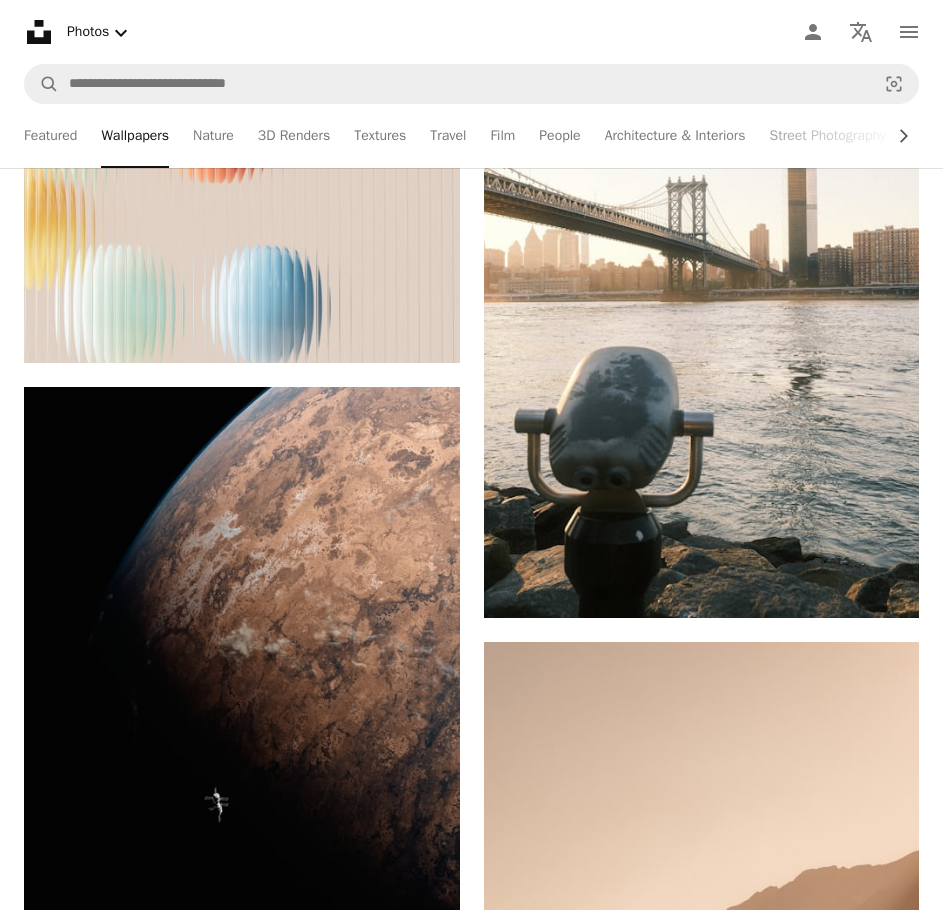 scroll, scrollTop: 7100, scrollLeft: 0, axis: vertical 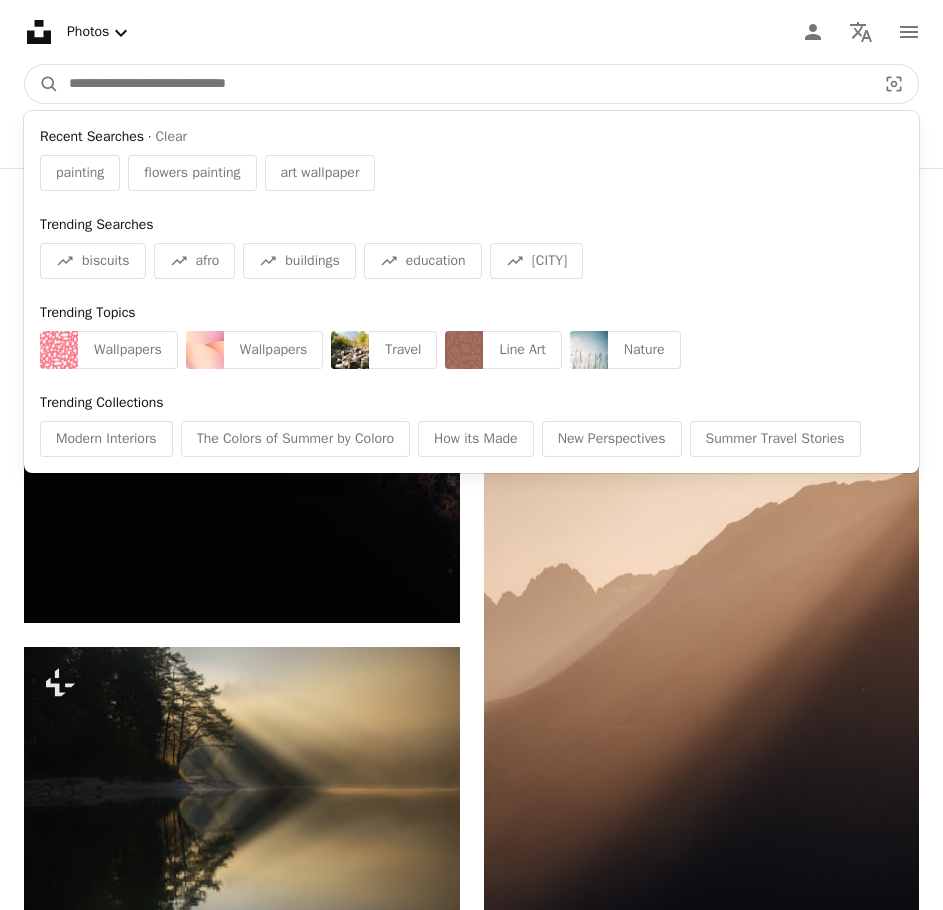 click at bounding box center [464, 84] 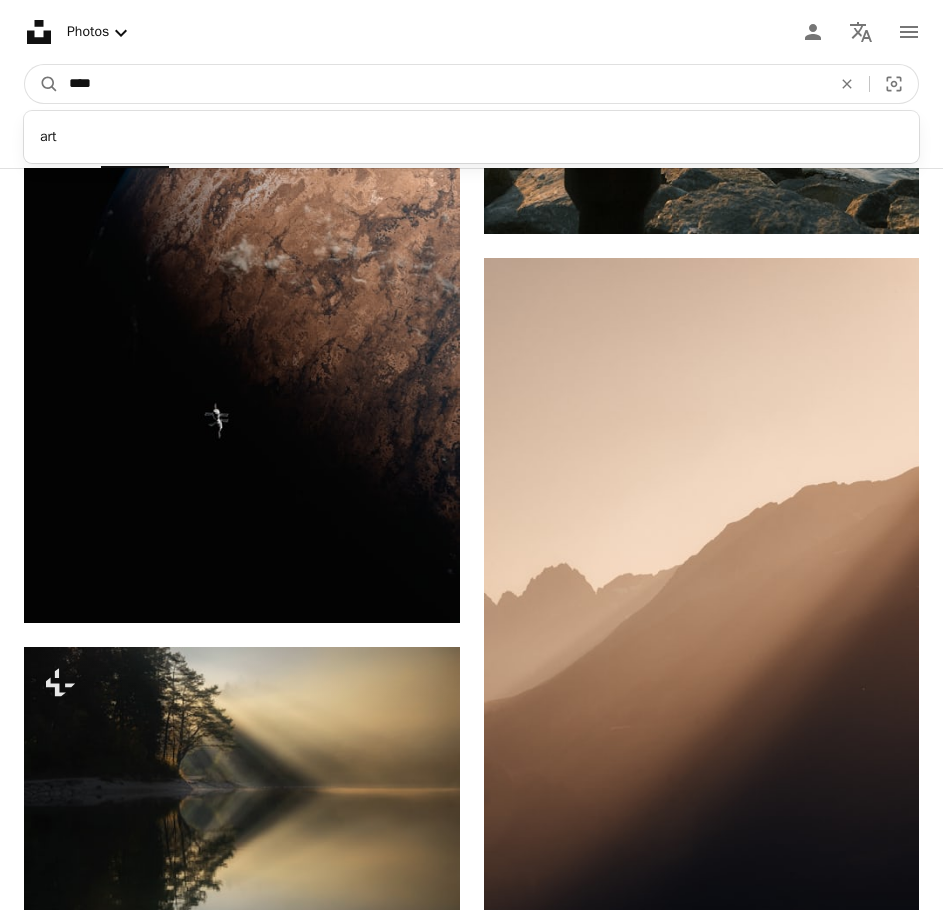 type on "***" 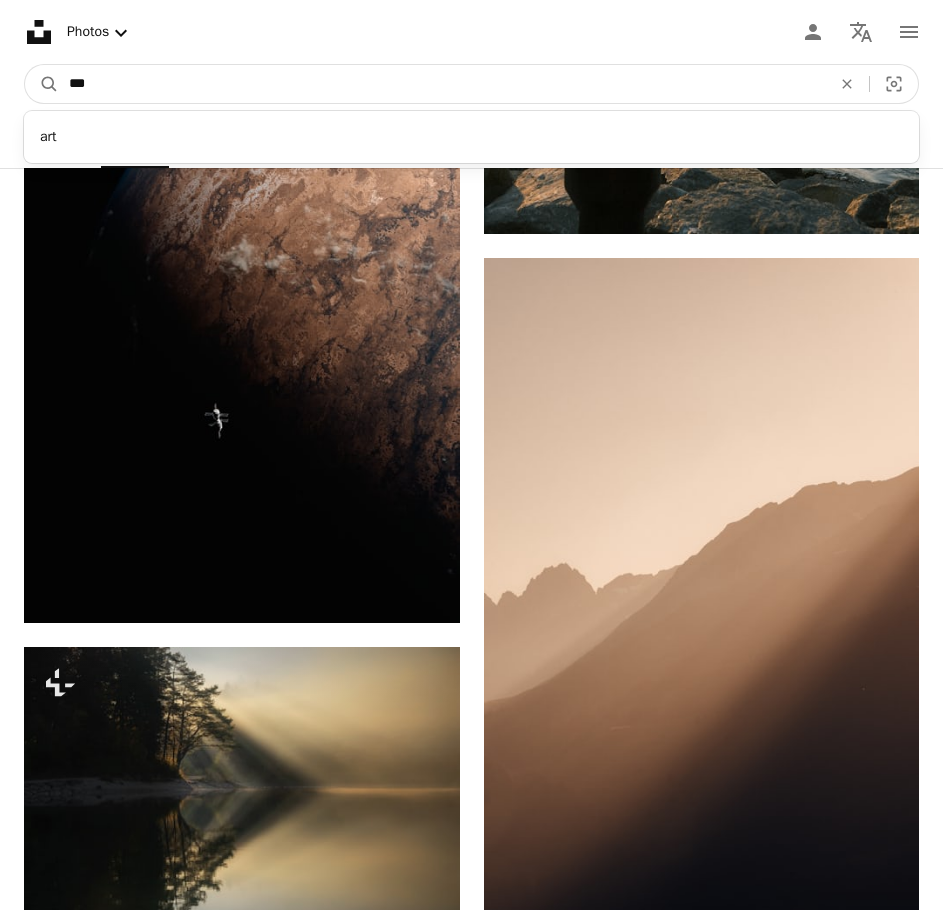 click on "A magnifying glass" at bounding box center (42, 84) 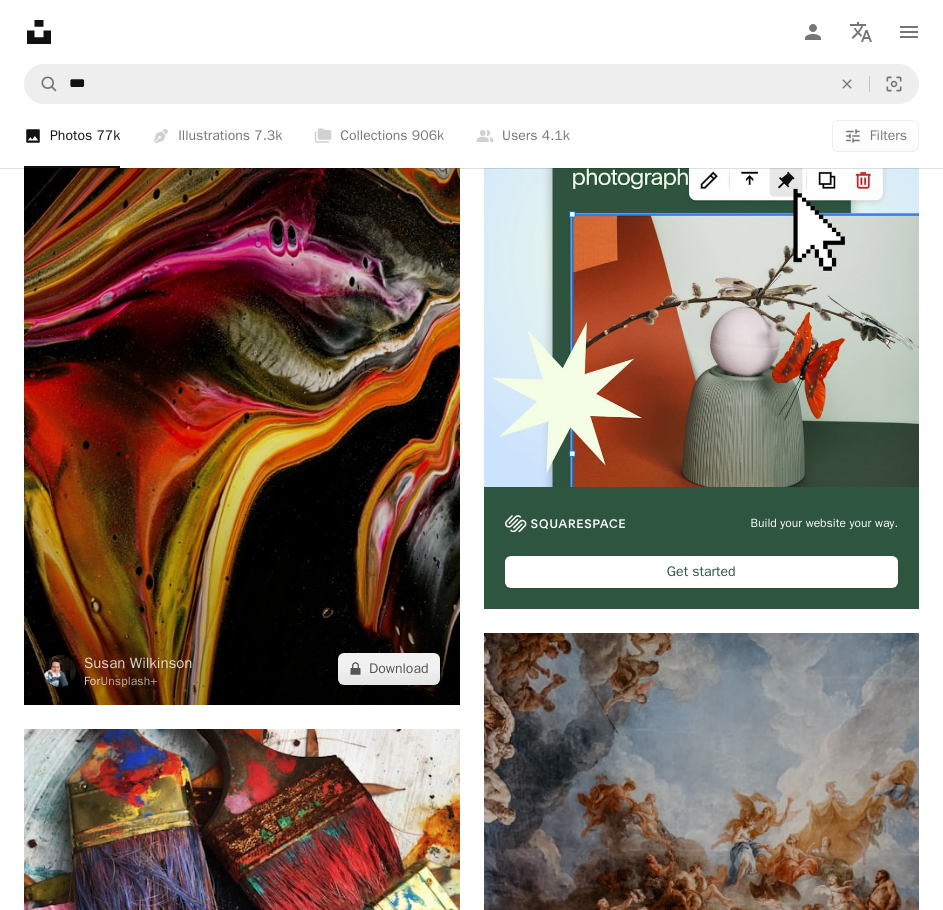scroll, scrollTop: 0, scrollLeft: 0, axis: both 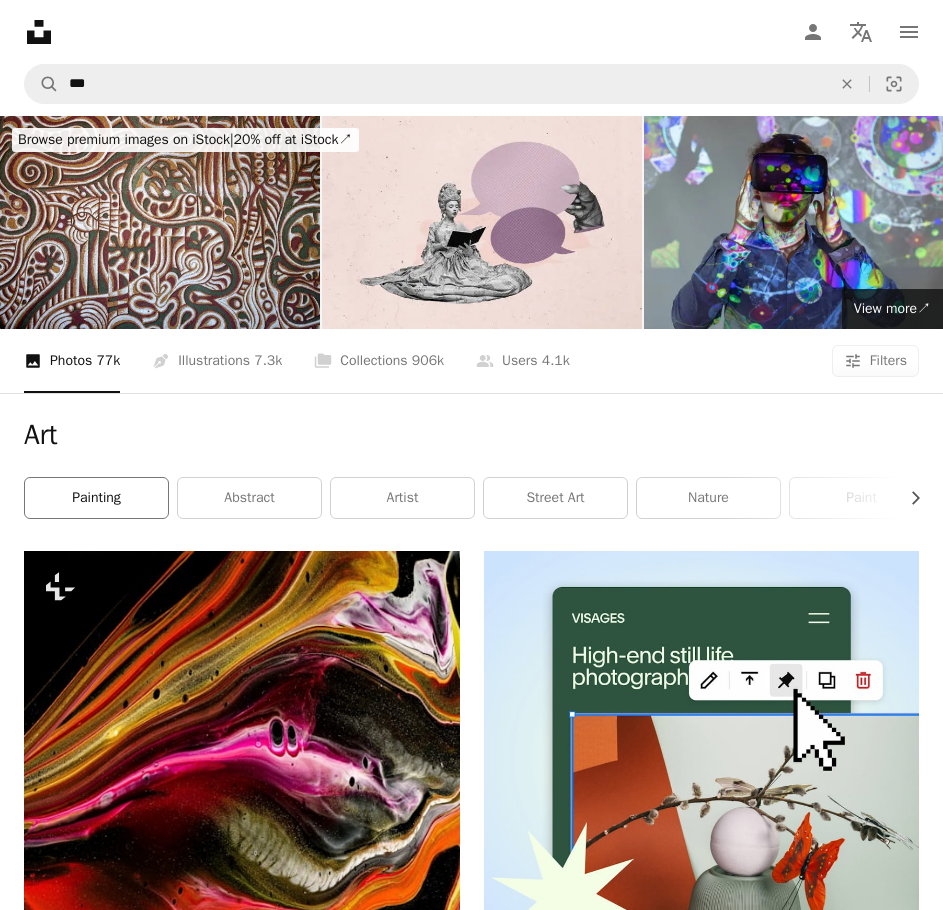 click on "painting" at bounding box center [96, 498] 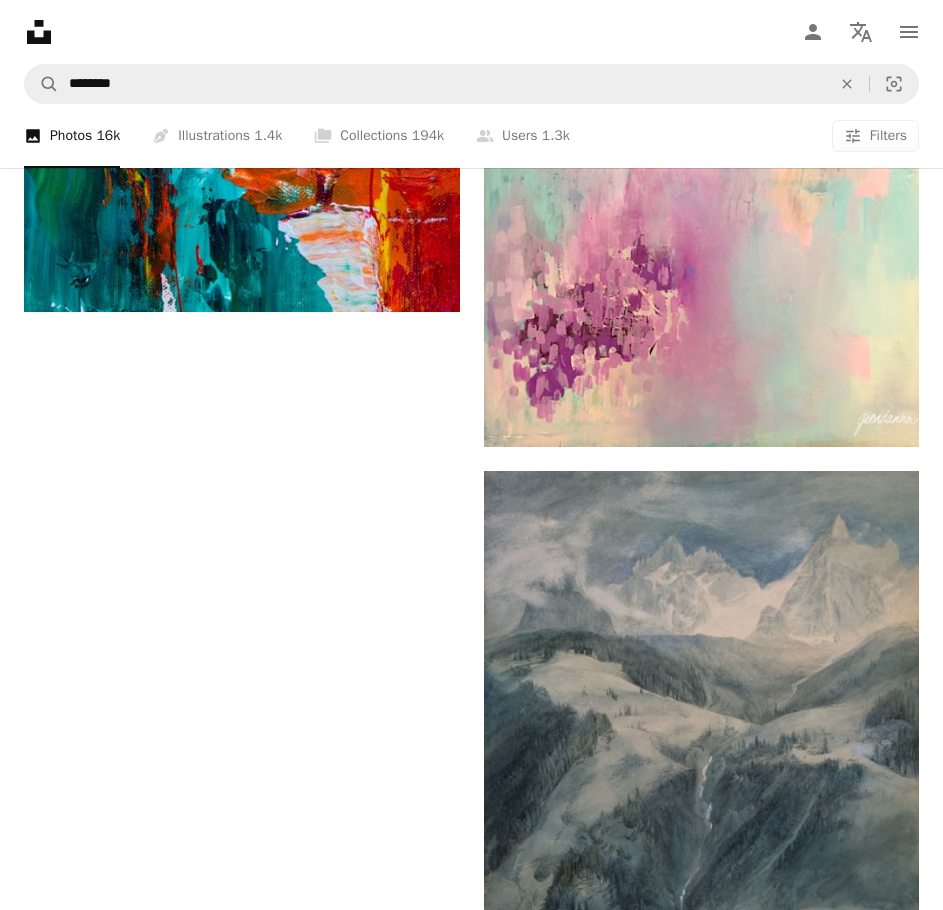 scroll, scrollTop: 5800, scrollLeft: 0, axis: vertical 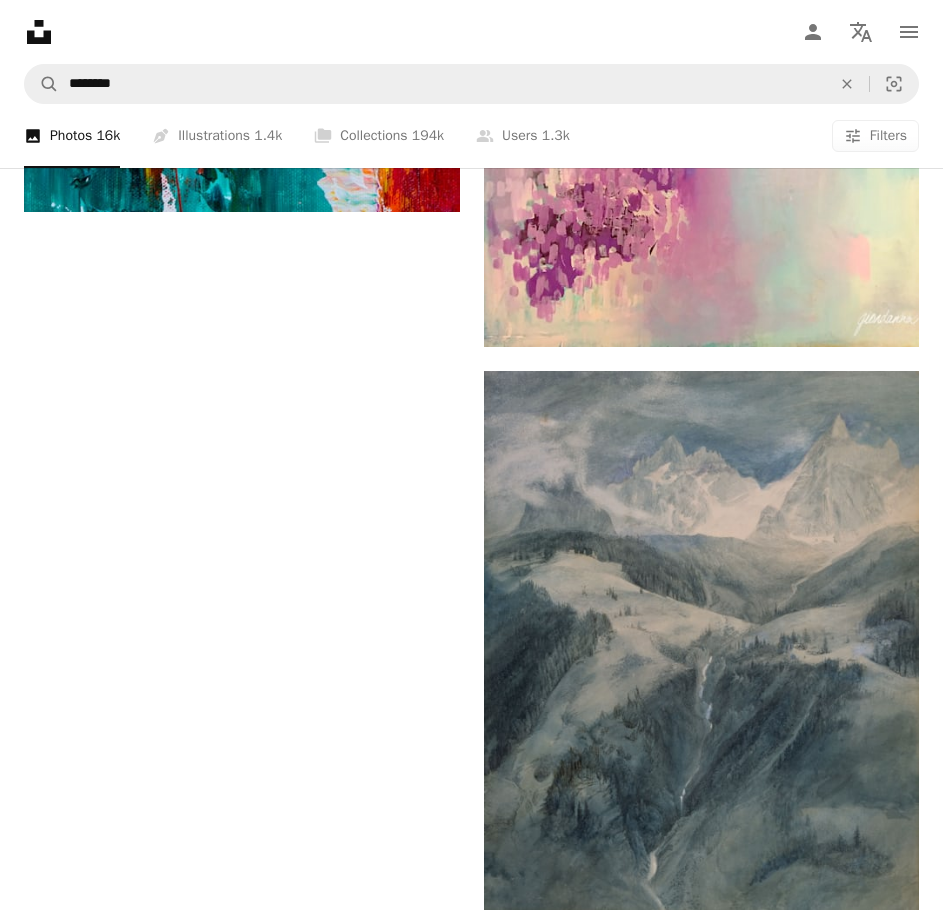 click on "Load more" at bounding box center [471, 991] 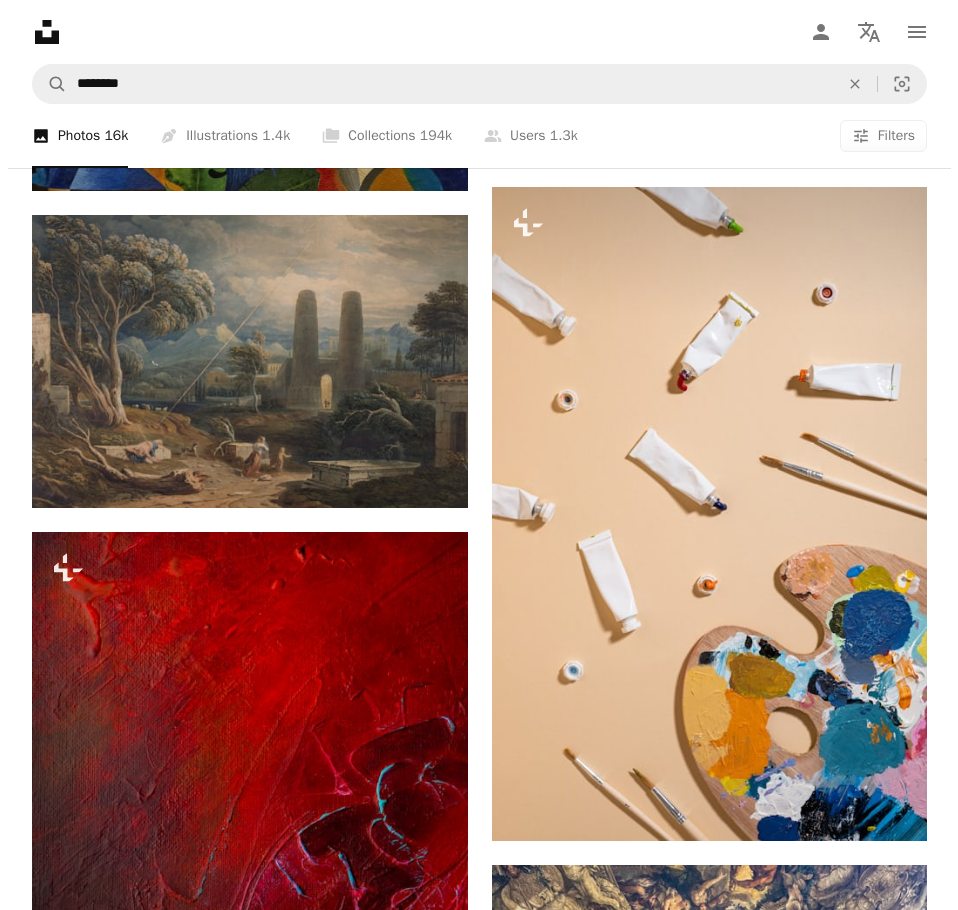 scroll, scrollTop: 16400, scrollLeft: 0, axis: vertical 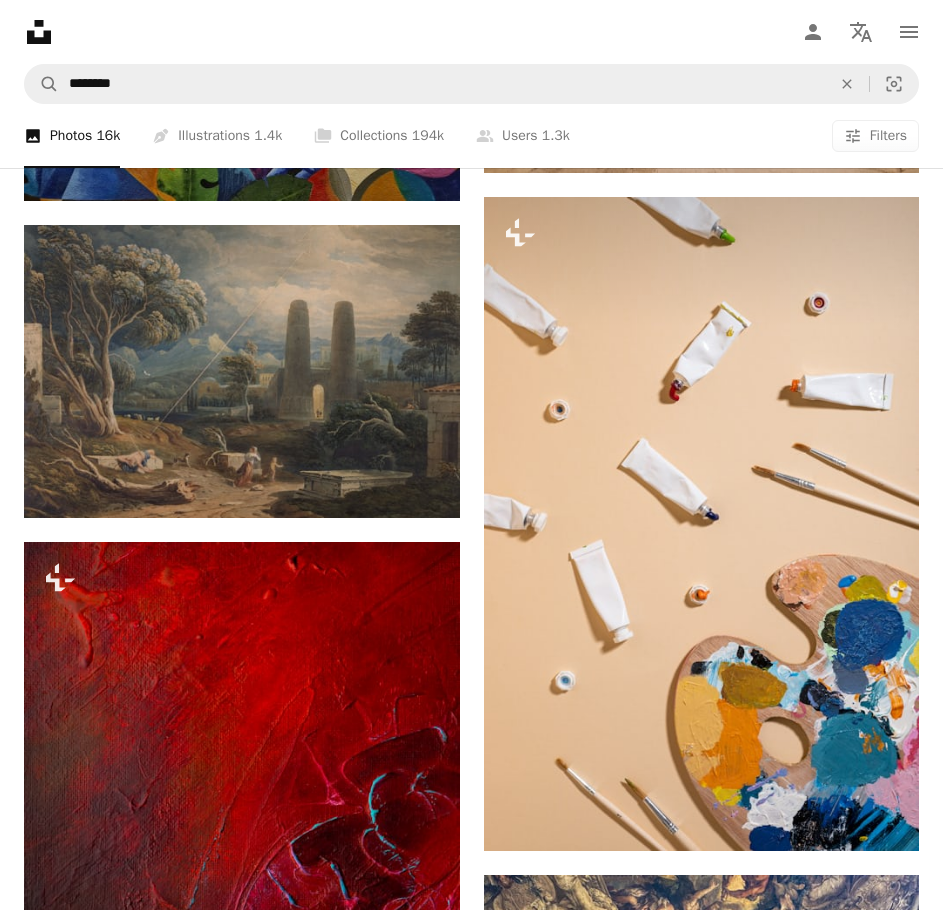 click on "A heart" at bounding box center (831, 1516) 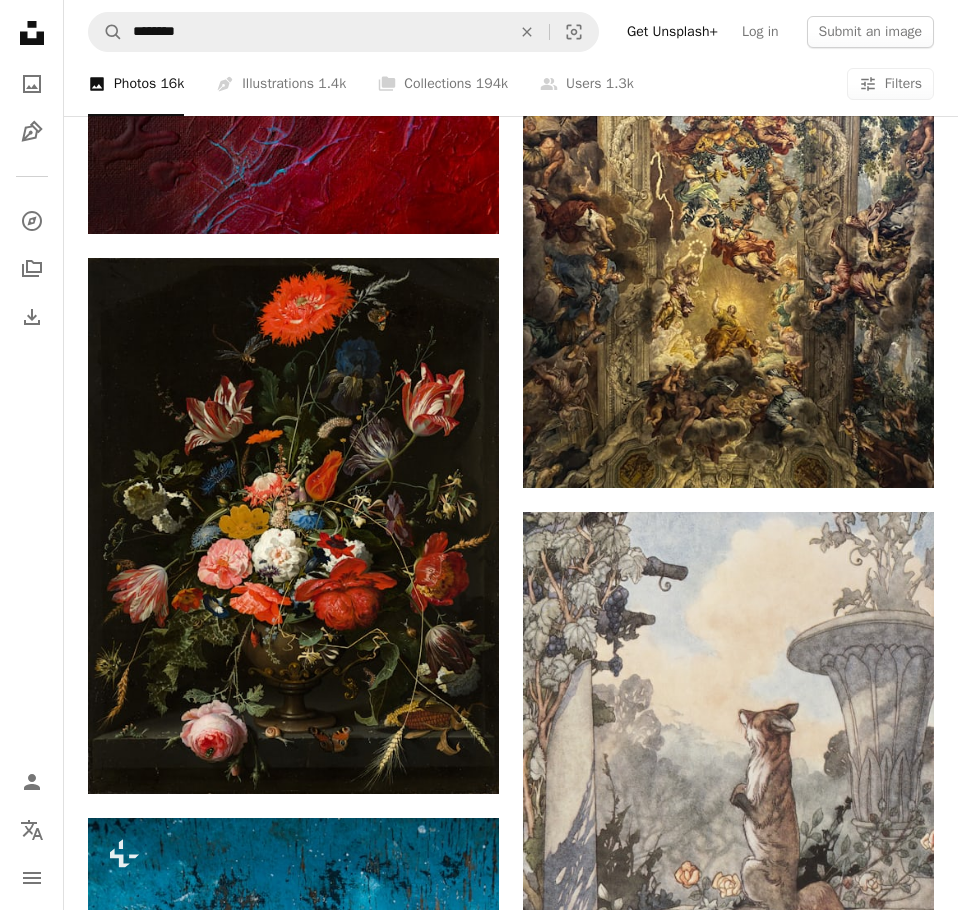 click on "An X shape Join Unsplash Already have an account?  Login First name Last name Email Username  (only letters, numbers and underscores) Password  (min. 8 char) Join By joining, you agree to the  Terms  and  Privacy Policy ." at bounding box center (479, 8159) 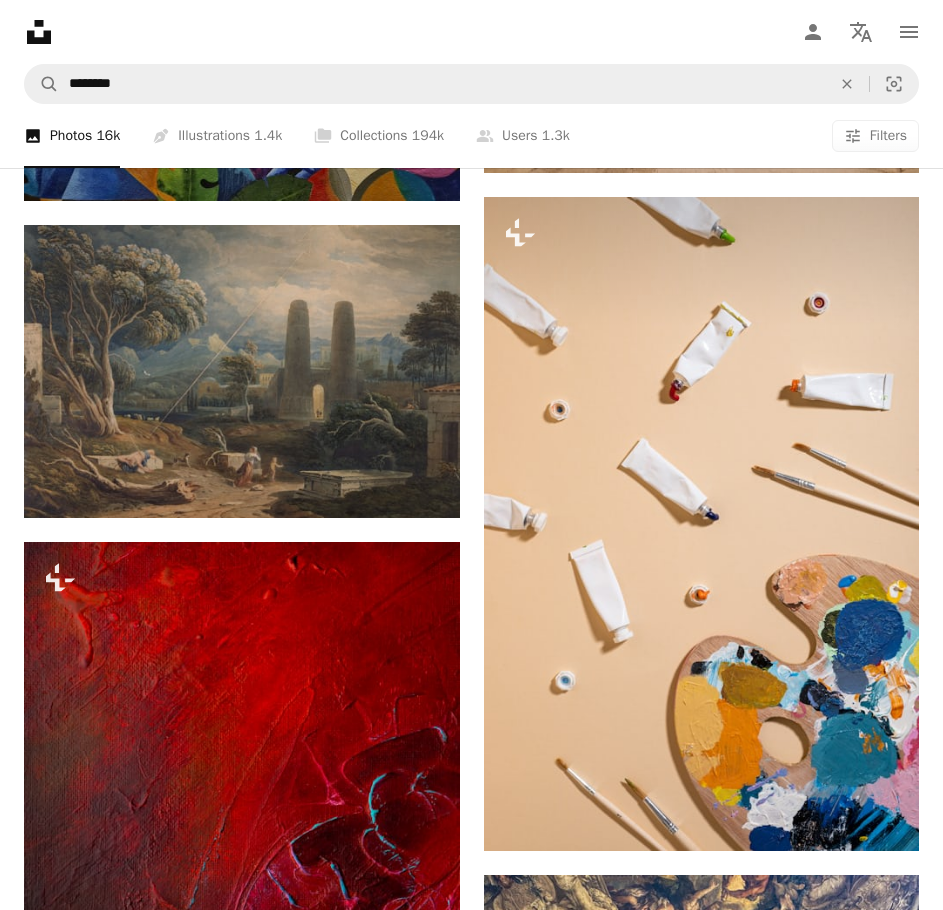 click at bounding box center [702, 1785] 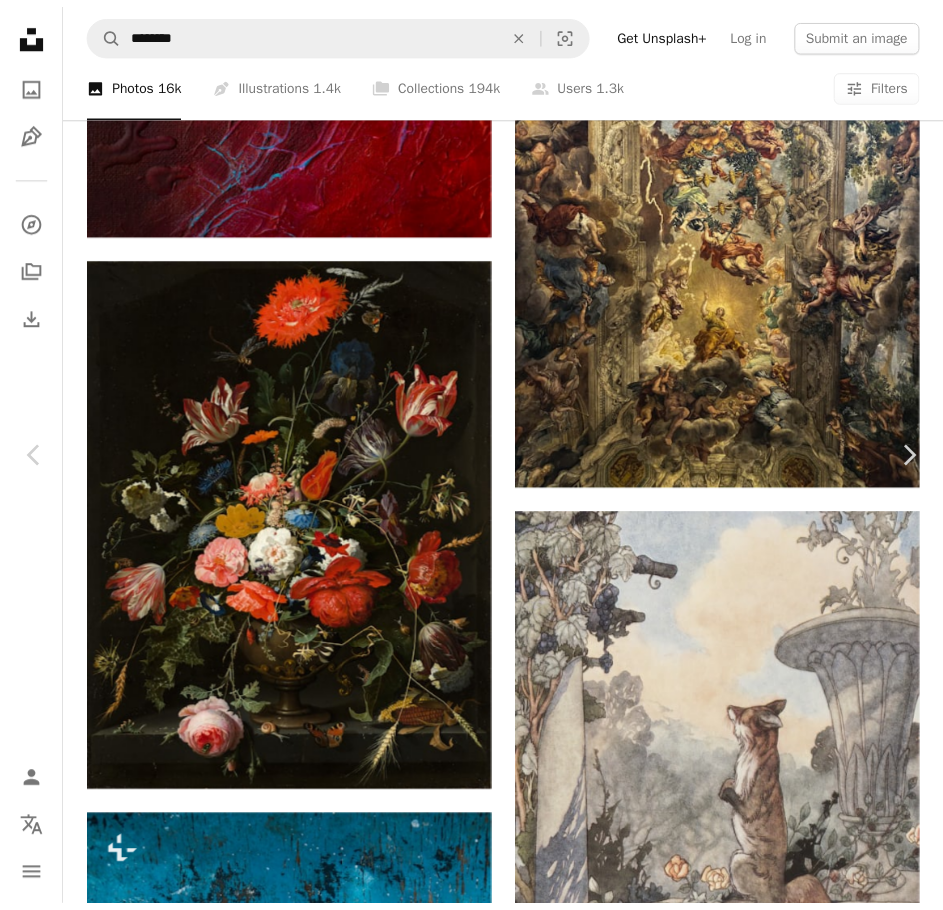 scroll, scrollTop: 0, scrollLeft: 0, axis: both 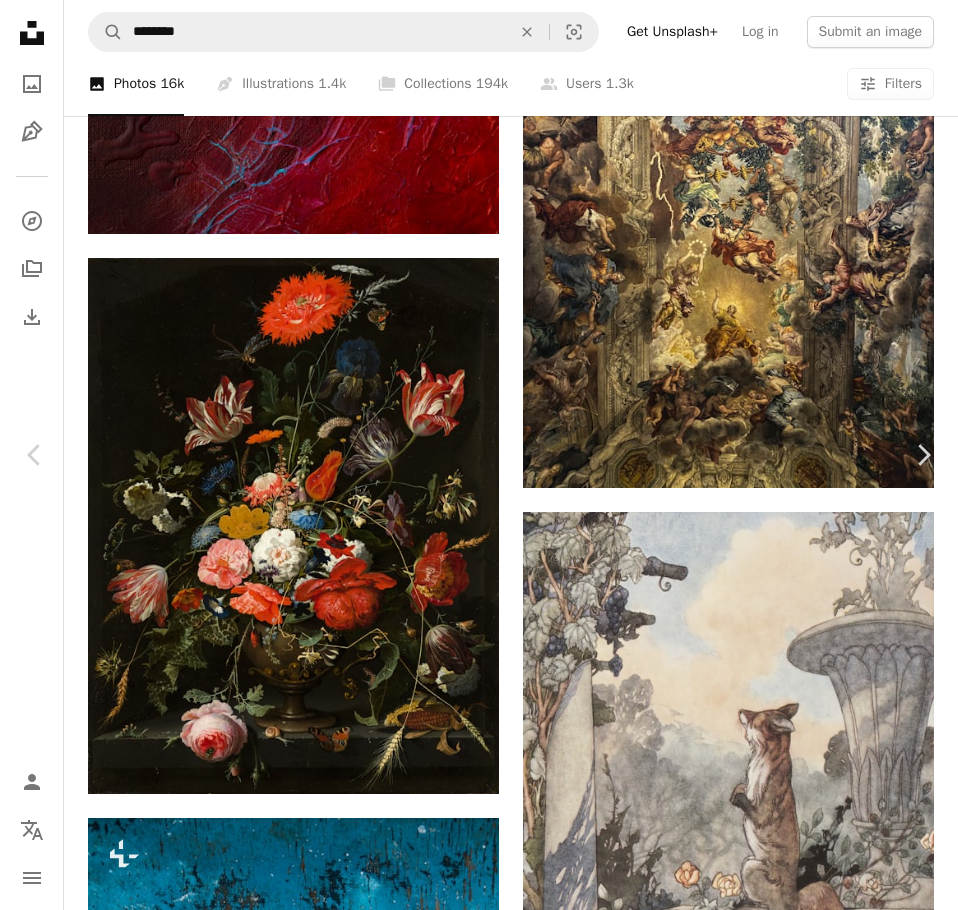 click on "Download free" at bounding box center [759, 7751] 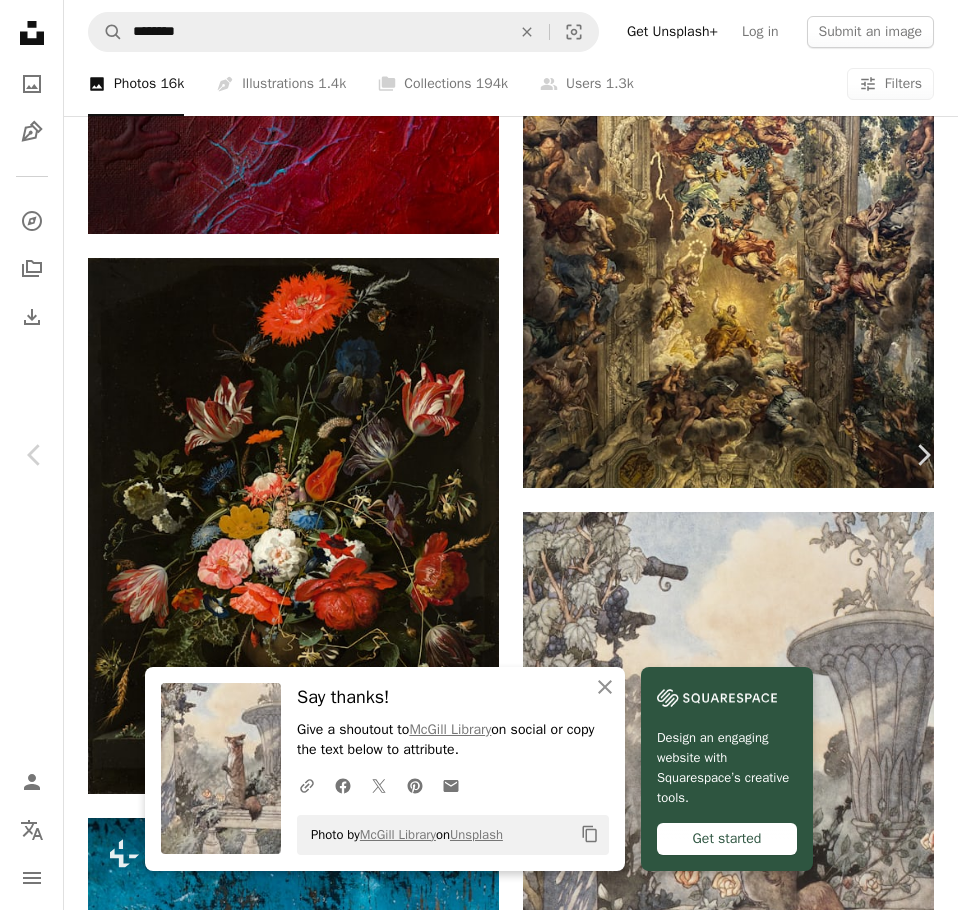 click on "An X shape Chevron left Chevron right An X shape Close Say thanks! Give a shoutout to [BRAND] [BRAND] on social or copy the text below to attribute. A URL sharing icon (chains) Facebook icon X (formerly Twitter) icon Pinterest icon An envelope Photo by [BRAND] [BRAND] on Unsplash
Copy content Design an engaging website with Squarespace’s creative tools. Get started [BRAND] [BRAND] [BRAND] A heart A plus sign Edit image   Plus sign for Unsplash+ Download free Chevron down Zoom in Views [NUMBER] Downloads [NUMBER] Featured in Archival A forward-right arrow Share Info icon Info More Actions The fox and the grapes fable Calendar outlined Published on [MONTH] [DAY], [YEAR] Safety Free to use under the Unsplash License painting illustration watercolour Historical Photos & Images archival art cat animal grey vintage pet mammal Free images Browse premium related images on iStock  |  Save 20% with code UNSPLASH20  ↗ Related images A heart A plus sign The New York Public Library For" at bounding box center [479, 8159] 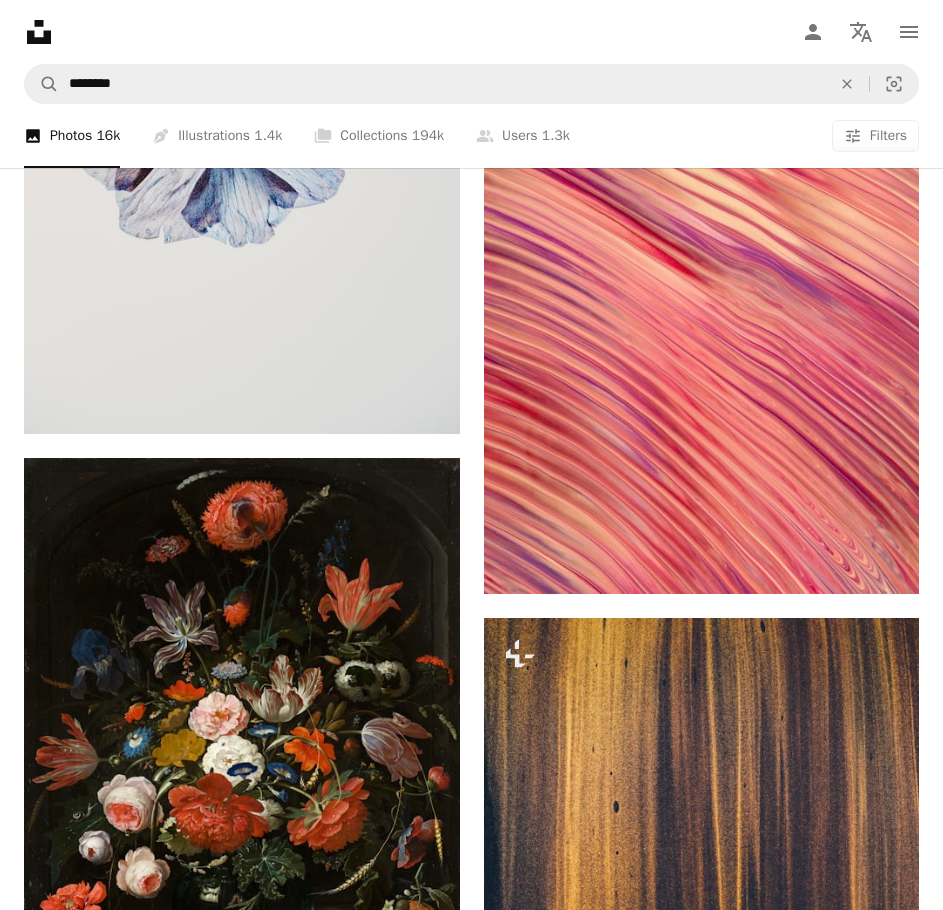 scroll, scrollTop: 35300, scrollLeft: 0, axis: vertical 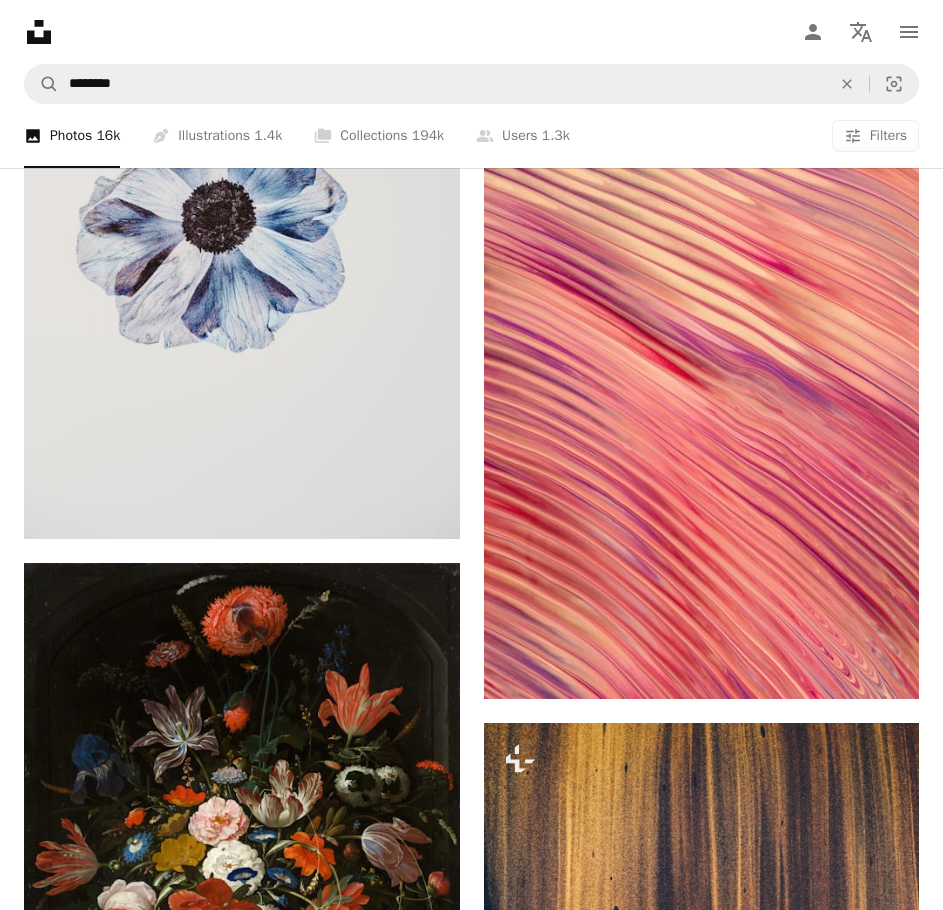 click at bounding box center (702, 3192) 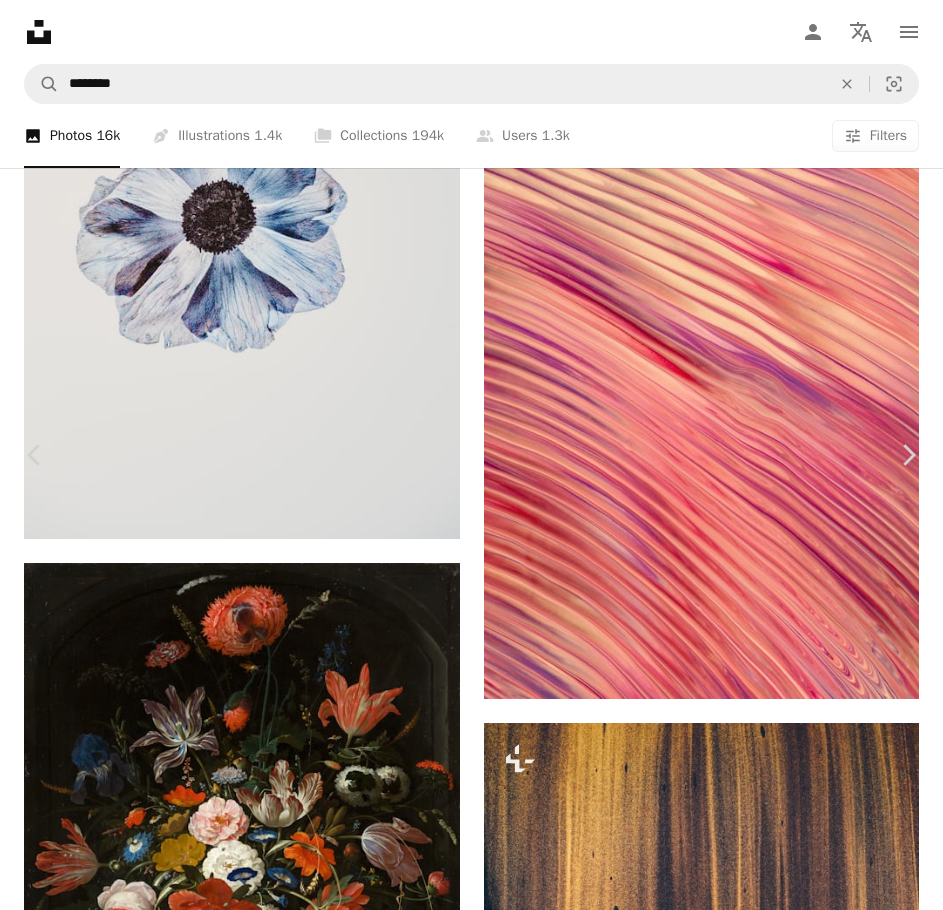 click on "Chevron down" 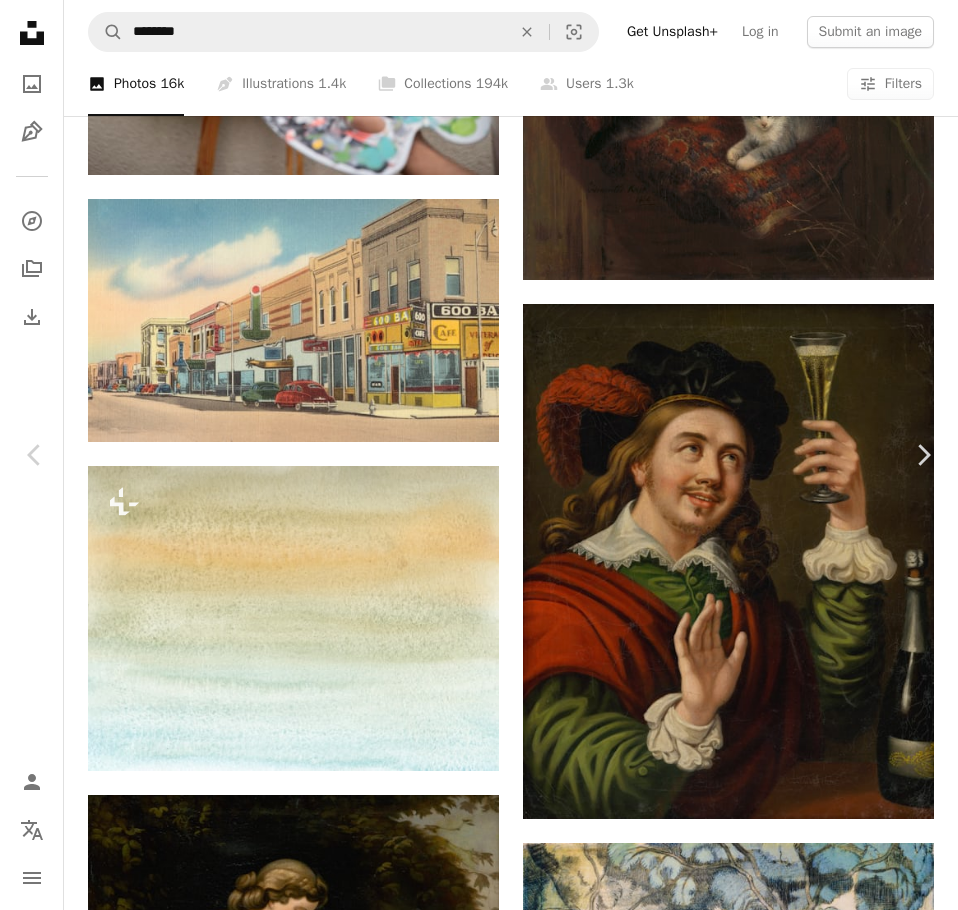 click on "Original Size" at bounding box center [688, 5475] 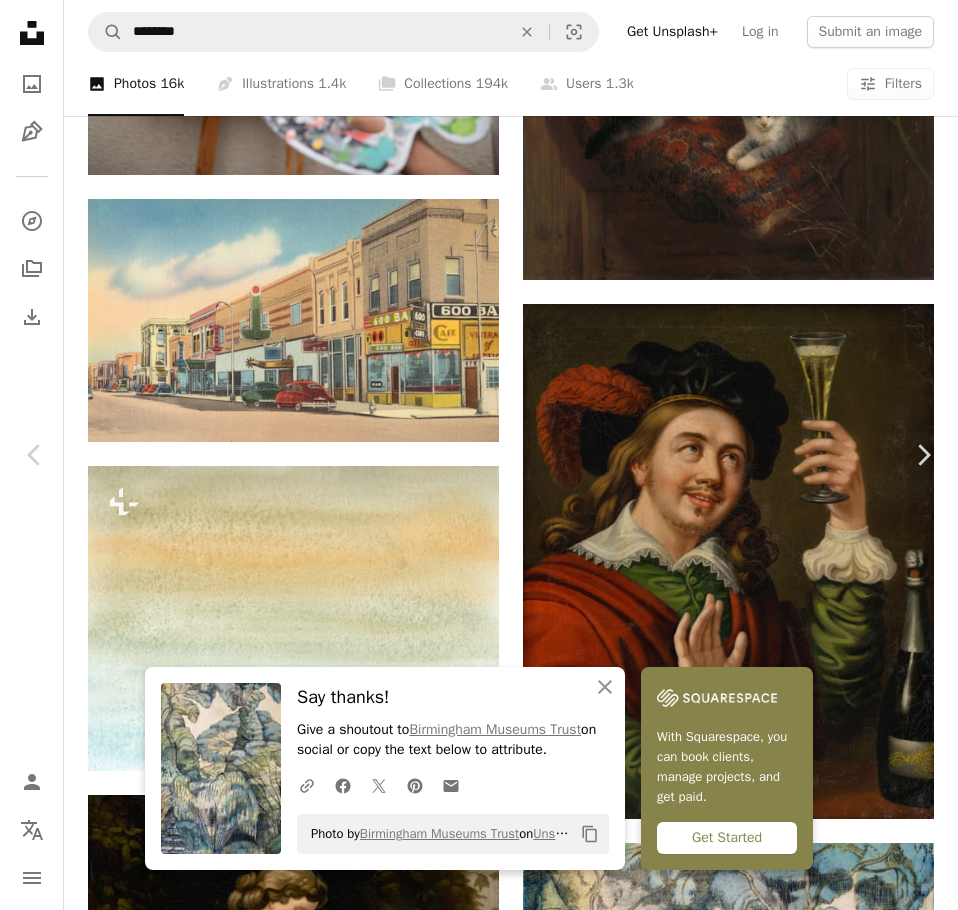 click on "An X shape Chevron left Chevron right An X shape Close Say thanks! Give a shoutout to [BRAND] [BRAND] on social or copy the text below to attribute. A URL sharing icon (chains) Facebook icon X (formerly Twitter) icon Pinterest icon An envelope Photo by [BRAND] [BRAND] on Unsplash
Copy content Design an engaging website with Squarespace’s creative tools. Get started [BRAND] [BRAND] [BRAND] A heart A plus sign Edit image   Plus sign for Unsplash+ Download free Chevron down Zoom in Views [NUMBER] Downloads [NUMBER] Featured in Photos A forward-right arrow Share Info icon Info More Actions Trees in Bird Garden, Iver Heath, [YEAR] by [FIRST] [LAST] (d. [YEAR]) Calendar outlined Published on  [MONTH] [DAY], [YEAR] Safety Free to use under the  Unsplash License abstract art painting garden artwork england pencil watercolour contemporary art [BRAND] [BRAND] [BRAND]/[BRAND] [BRAND] & [BRAND] grey drawing home decor outdoors Free pictures  |  View more on iStock" at bounding box center [479, 5709] 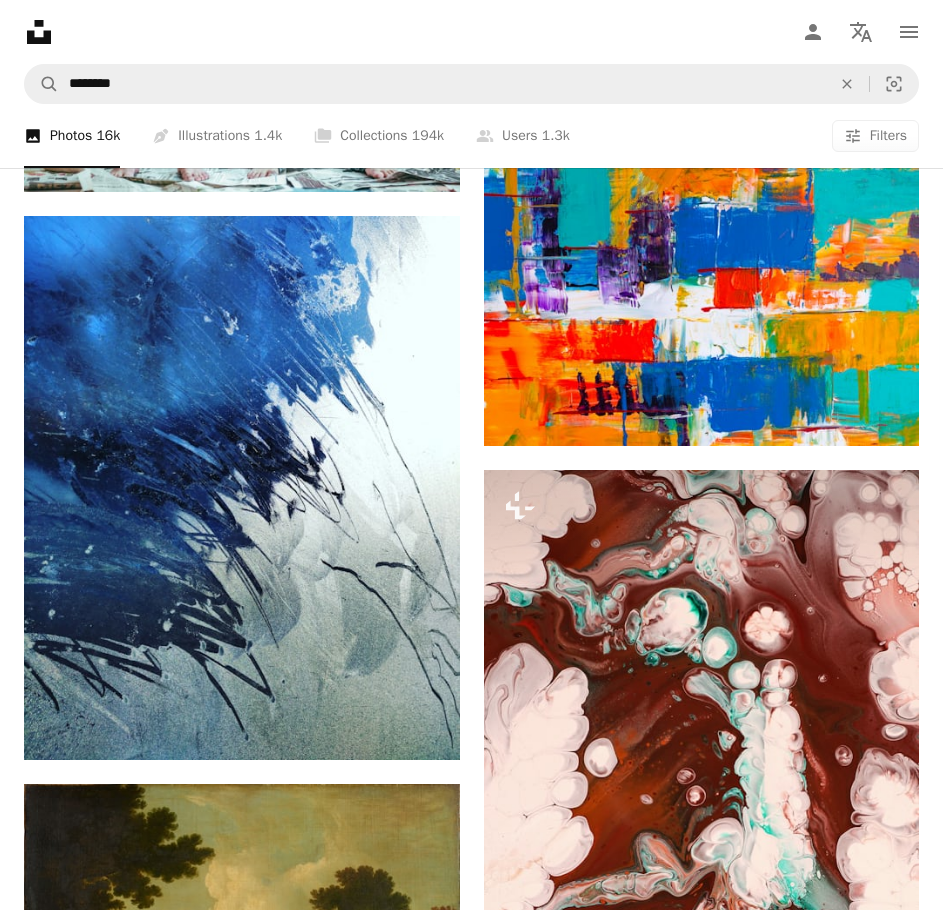 scroll, scrollTop: 94100, scrollLeft: 0, axis: vertical 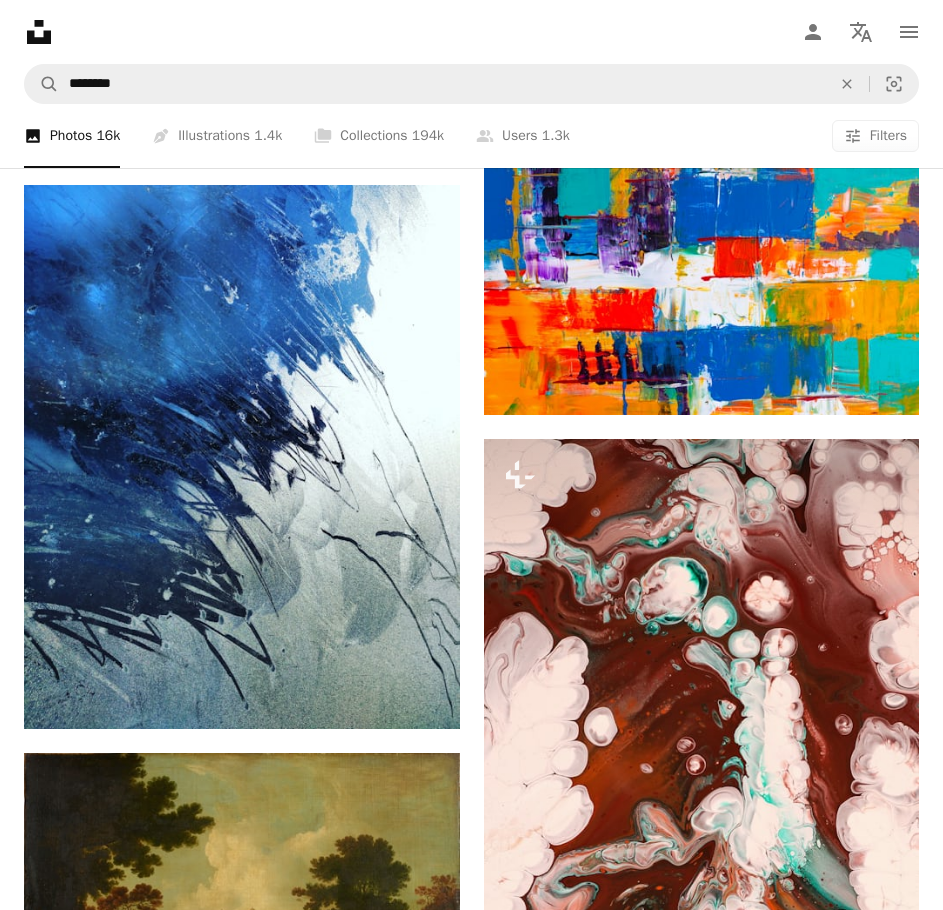 click at bounding box center [702, 7508] 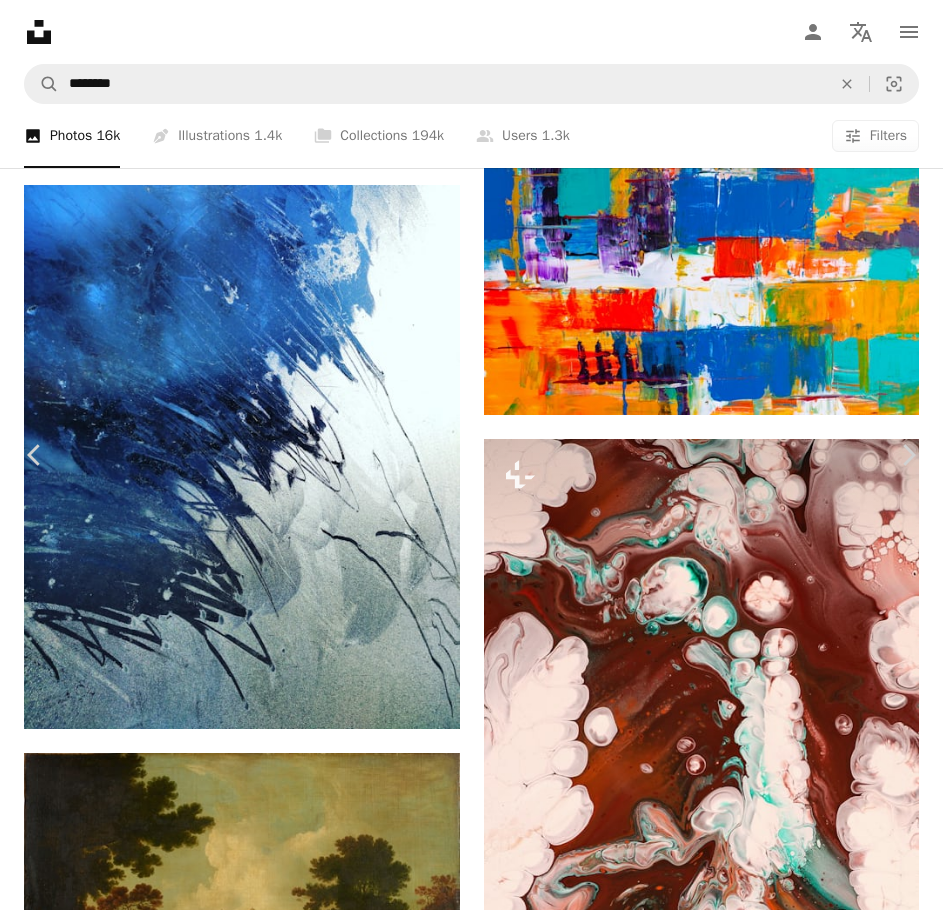 click on "Chevron down" 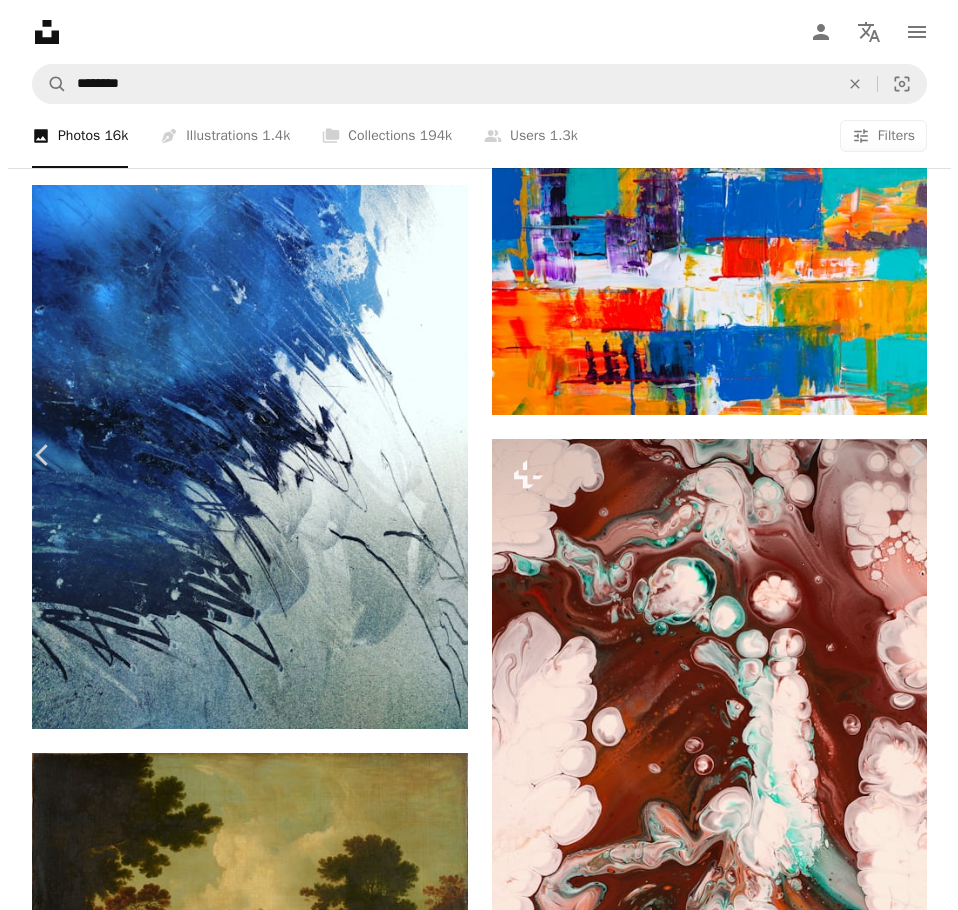 scroll, scrollTop: 93900, scrollLeft: 0, axis: vertical 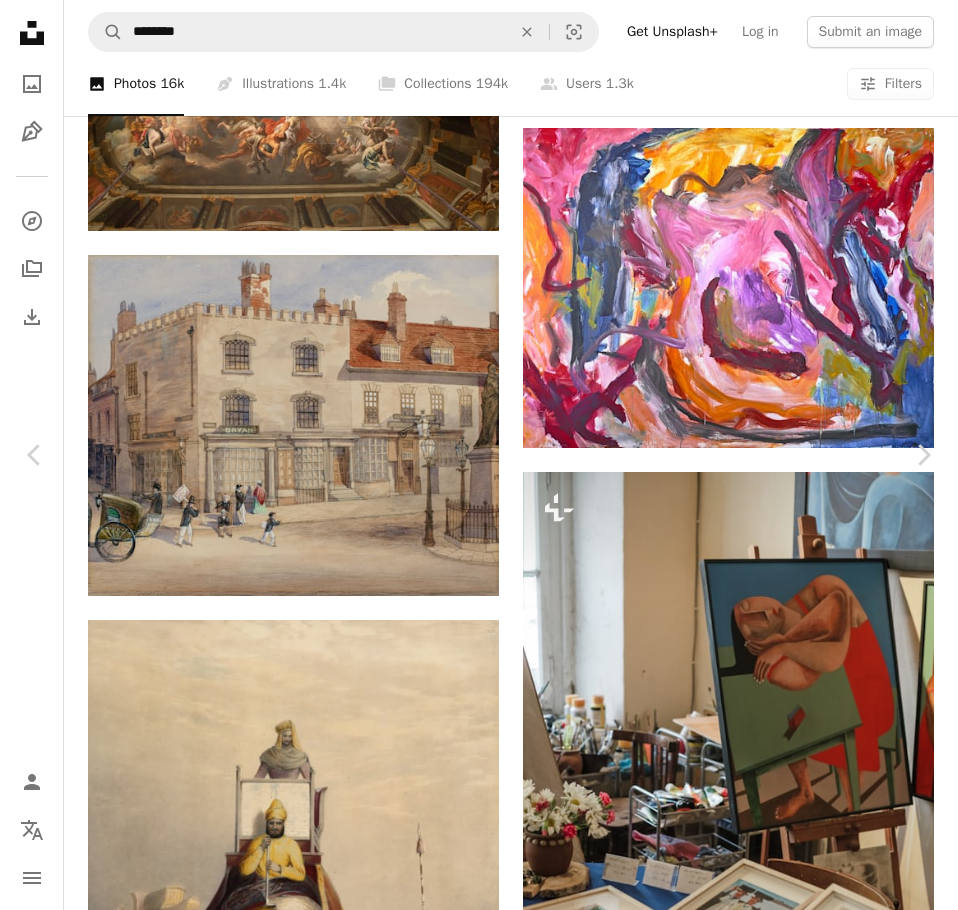 click on "([NUMBER] x [NUMBER])" at bounding box center (805, 5801) 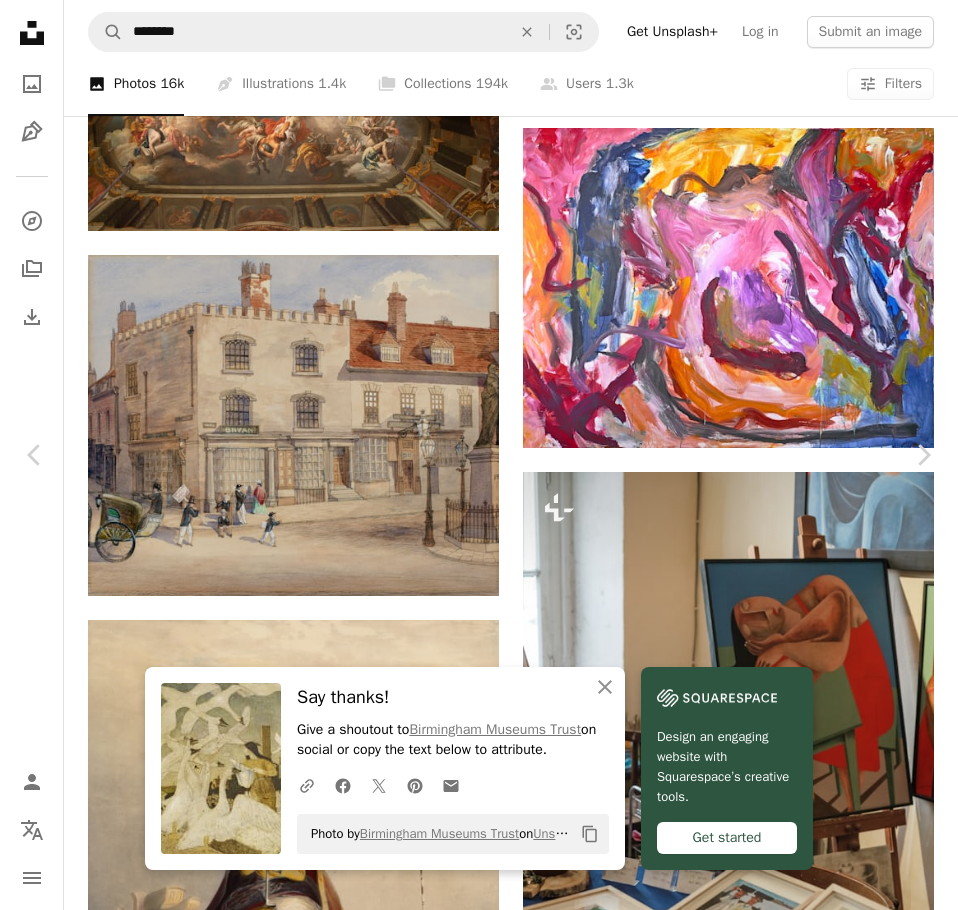 click on "An X shape Chevron left Chevron right An X shape Close Say thanks! Give a shoutout to  [BRAND] [BRAND]  on social or copy the text below to attribute. A URL sharing icon (chains) Facebook icon X (formerly Twitter) icon Pinterest icon An envelope Photo by  [BRAND] [BRAND]  on  Unsplash
Copy content Design an engaging website with Squarespace’s creative tools. Get started [BRAND] [BRAND] [BRAND] A heart A plus sign Edit image   Plus sign for Unsplash+ Download free Chevron down Zoom in Views [NUMBER] Downloads [NUMBER] Featured in Photos A forward-right arrow Share Info icon Info More Actions The Wild Swans (The Twelve Brothers Turned Into Swans), [YEAR]
[FIRST] [LAST] Calendar outlined Published on  [MONTH] [DAY], [YEAR] Safety Free to use under the  Unsplash License woman art bird literature fairy tale swans art movement feeding animal painting yellow brown Creative Commons images Browse premium related images on iStock  |  Save 20% with code UNSPLASH20  ↗" at bounding box center [479, 6071] 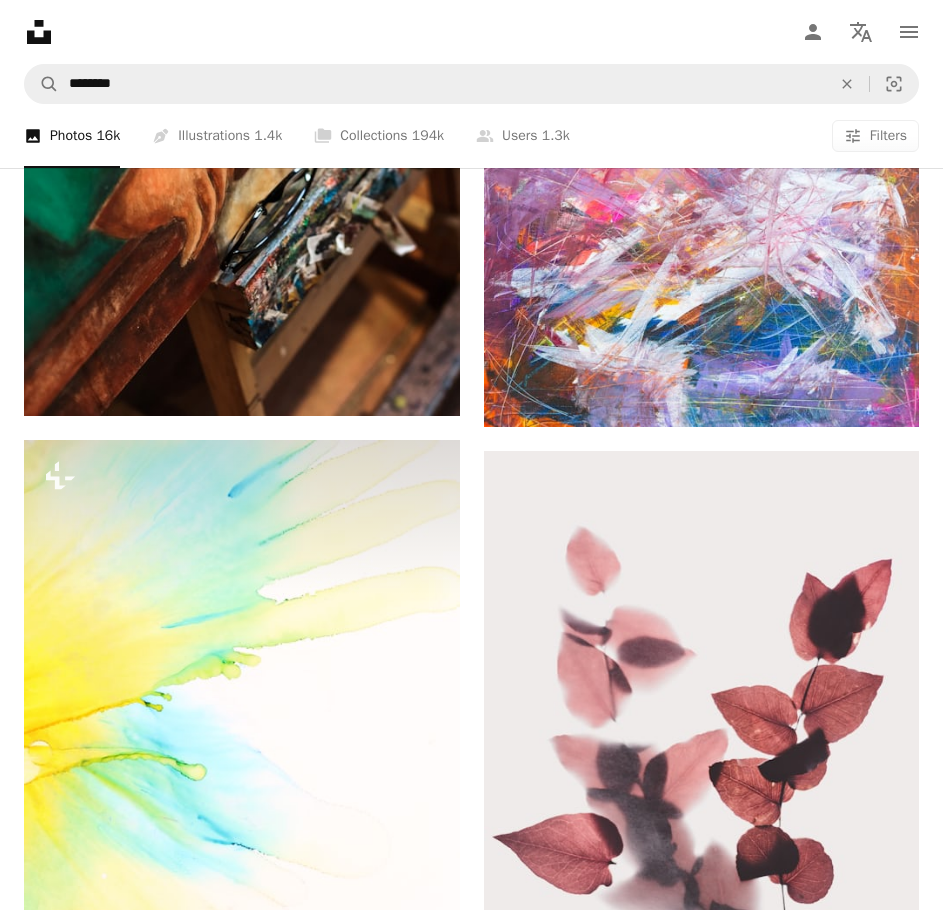 scroll, scrollTop: 115700, scrollLeft: 0, axis: vertical 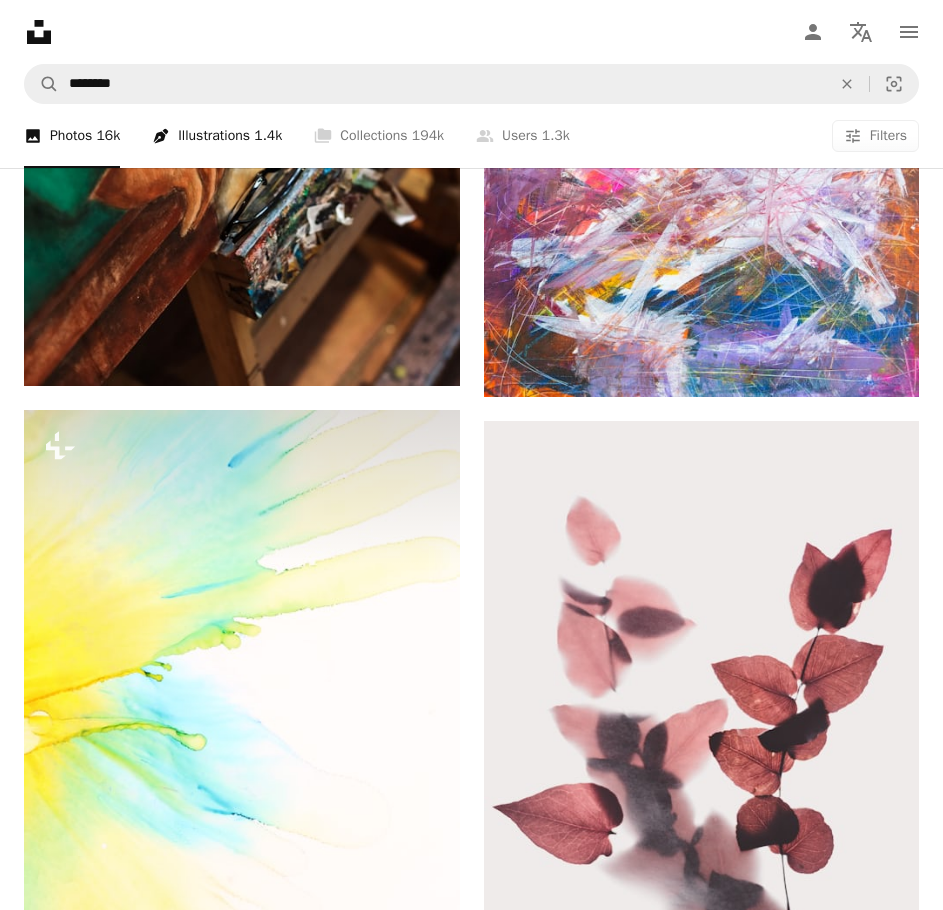 click on "Pen Tool Illustrations   [NUMBER]k" at bounding box center (217, 136) 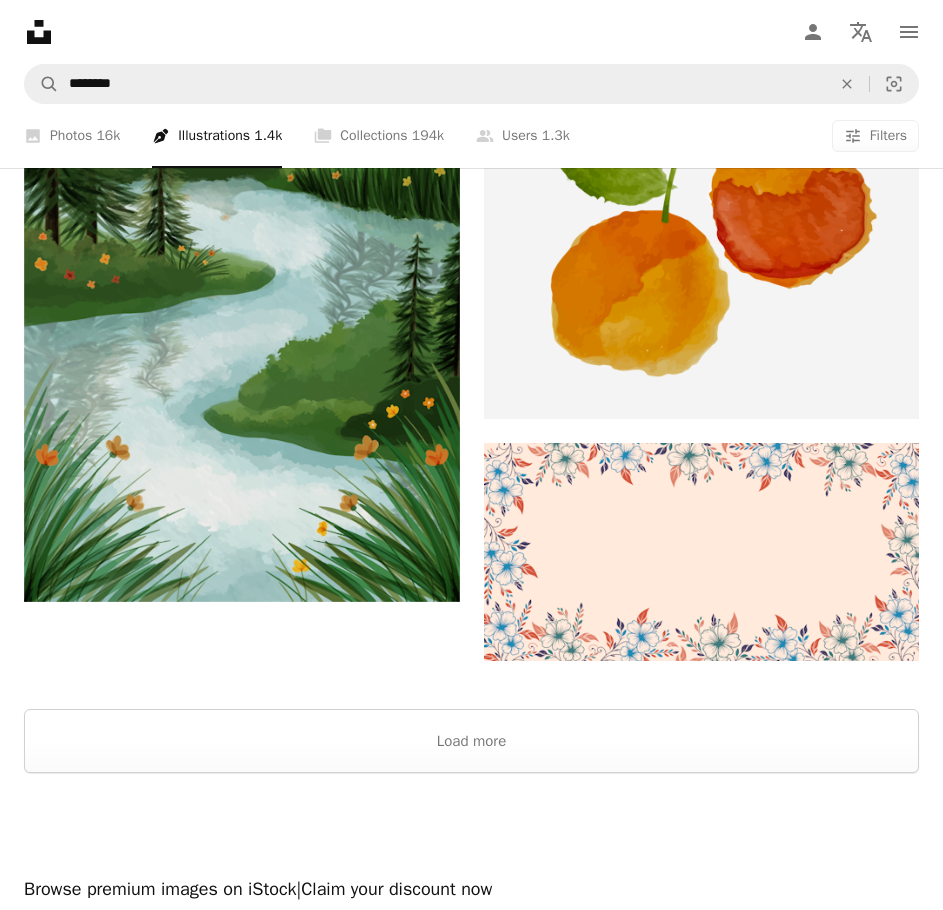 scroll, scrollTop: 5281, scrollLeft: 0, axis: vertical 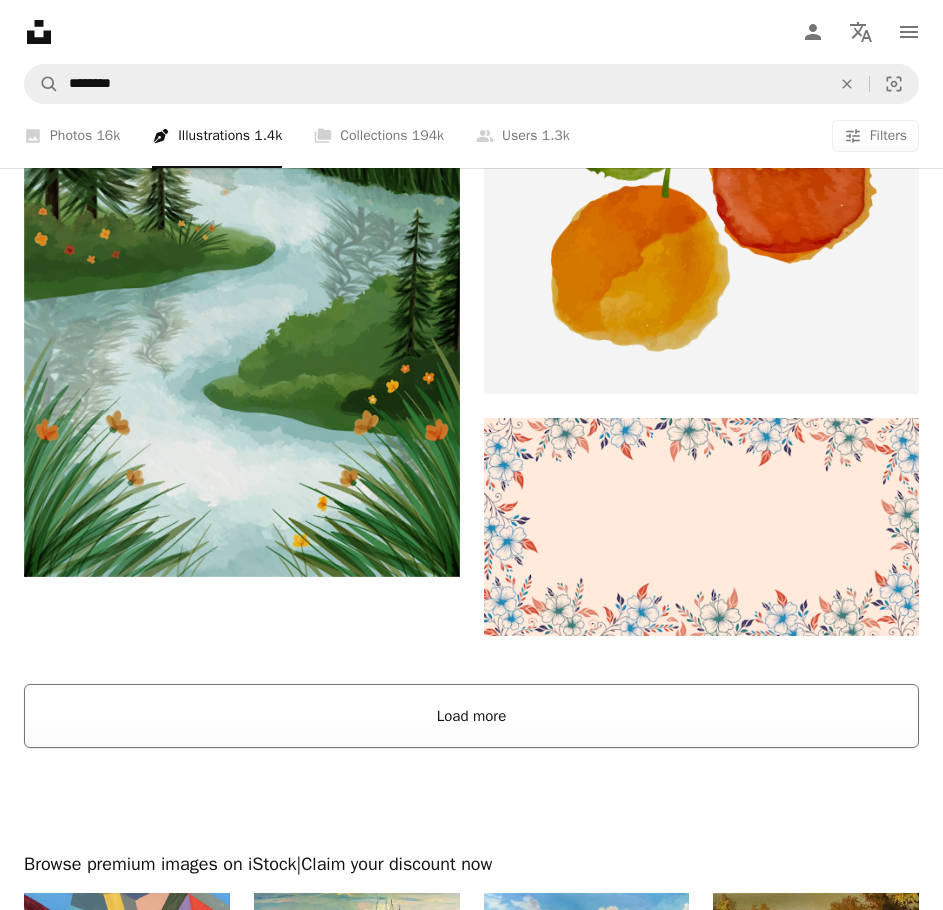 click on "Load more" at bounding box center (471, 716) 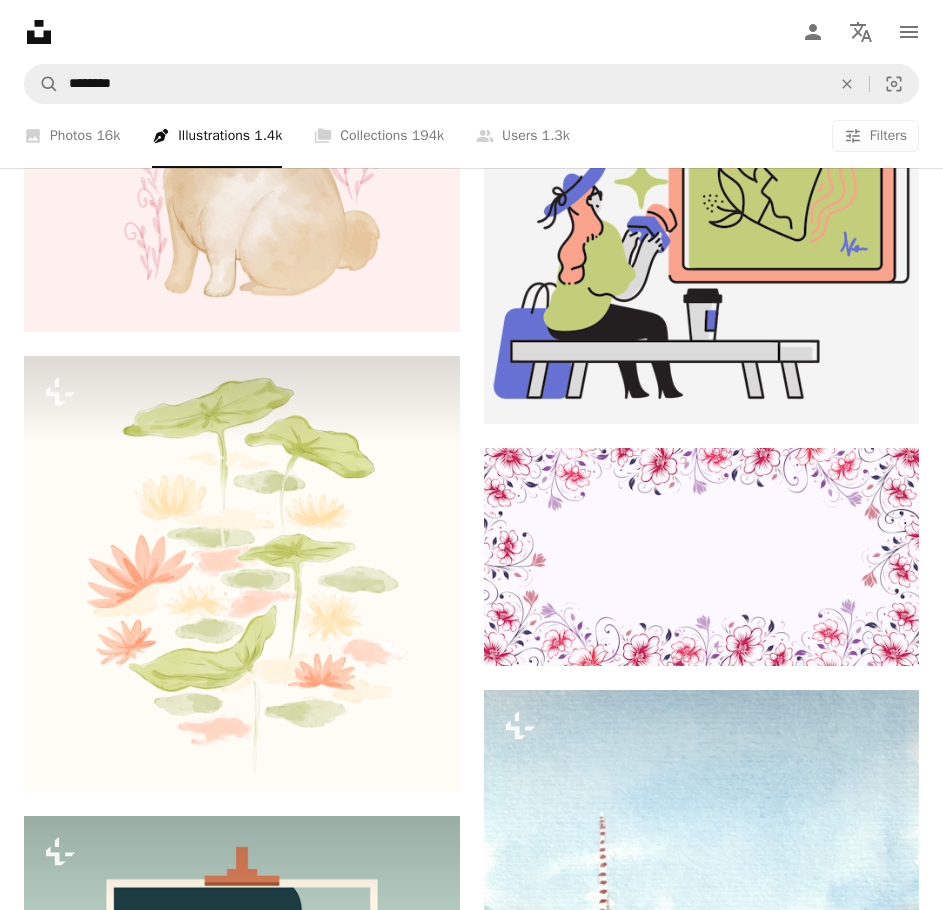 scroll, scrollTop: 10281, scrollLeft: 0, axis: vertical 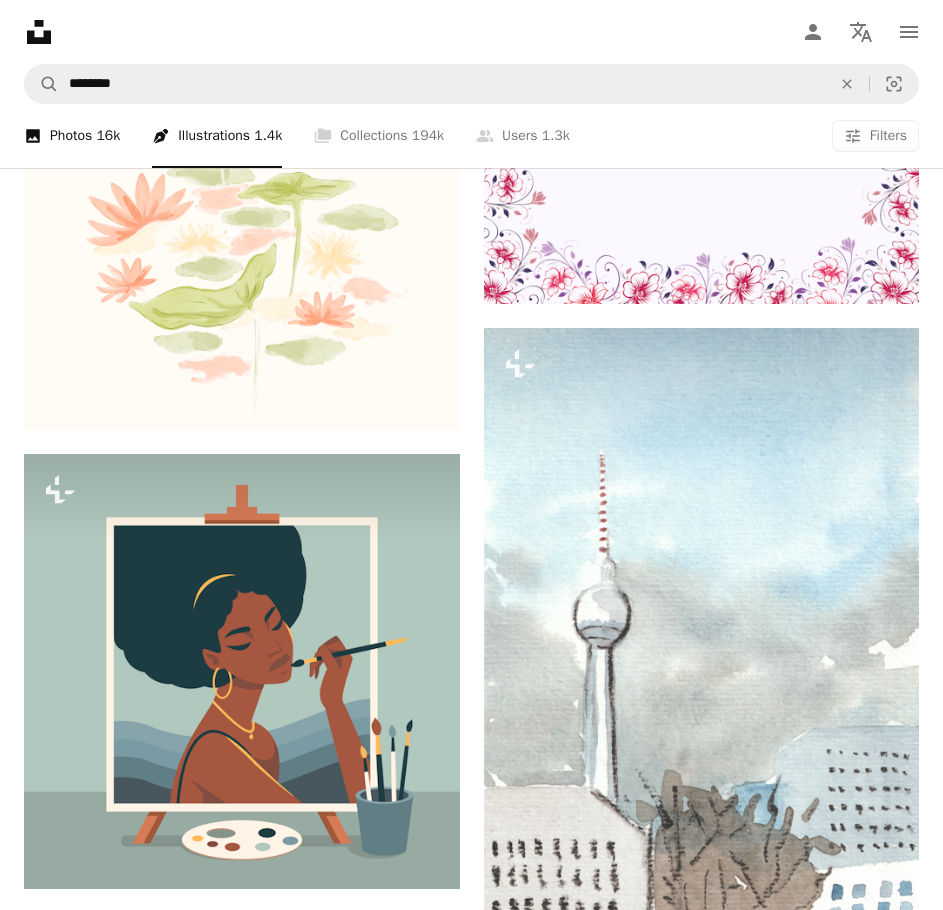 click on "16k" at bounding box center (108, 136) 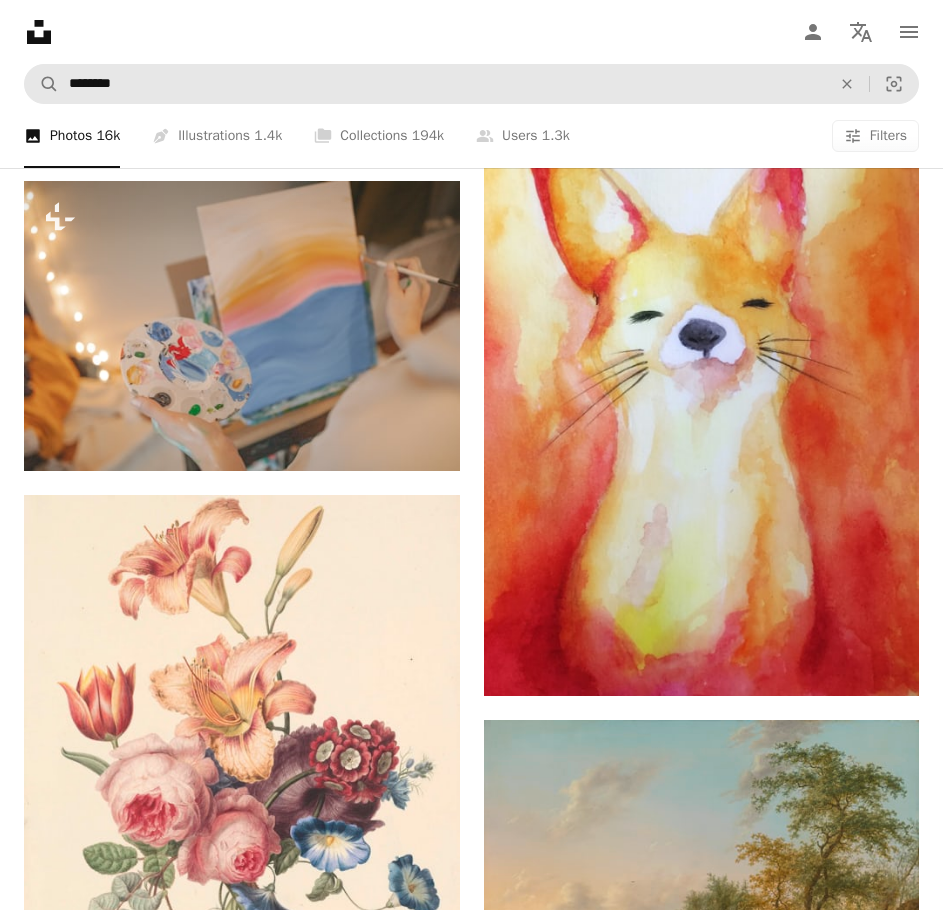 scroll, scrollTop: 0, scrollLeft: 0, axis: both 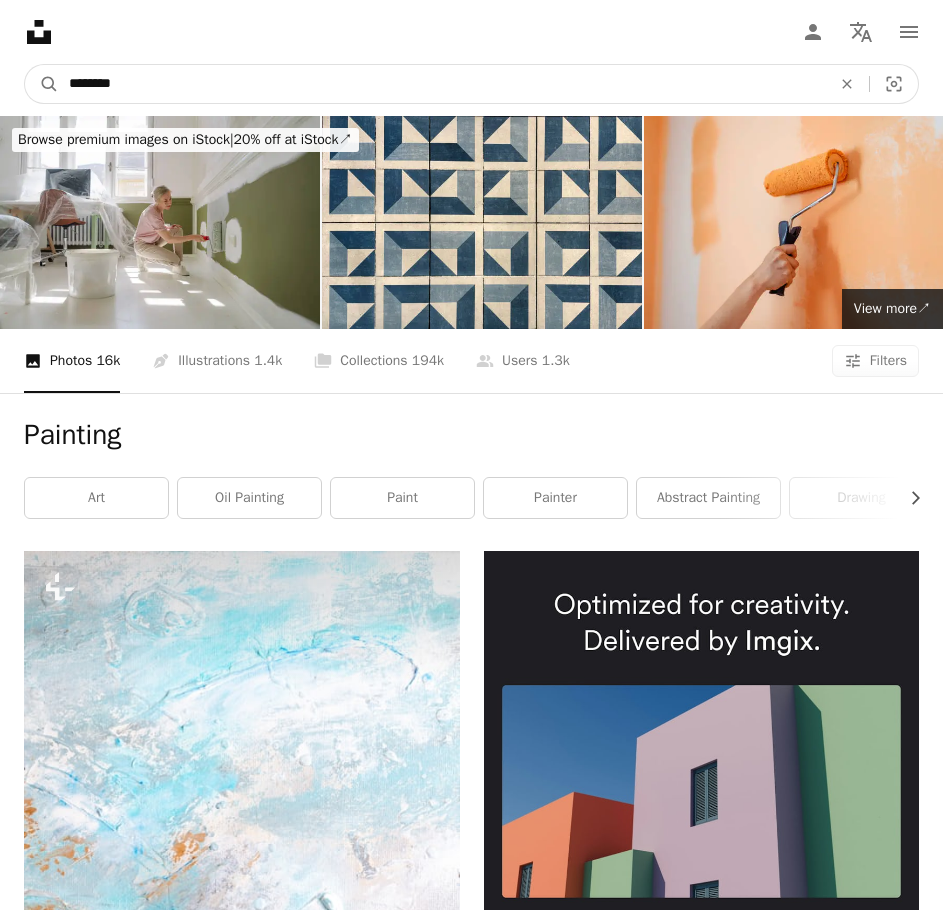 drag, startPoint x: 249, startPoint y: 38, endPoint x: 127, endPoint y: 38, distance: 122 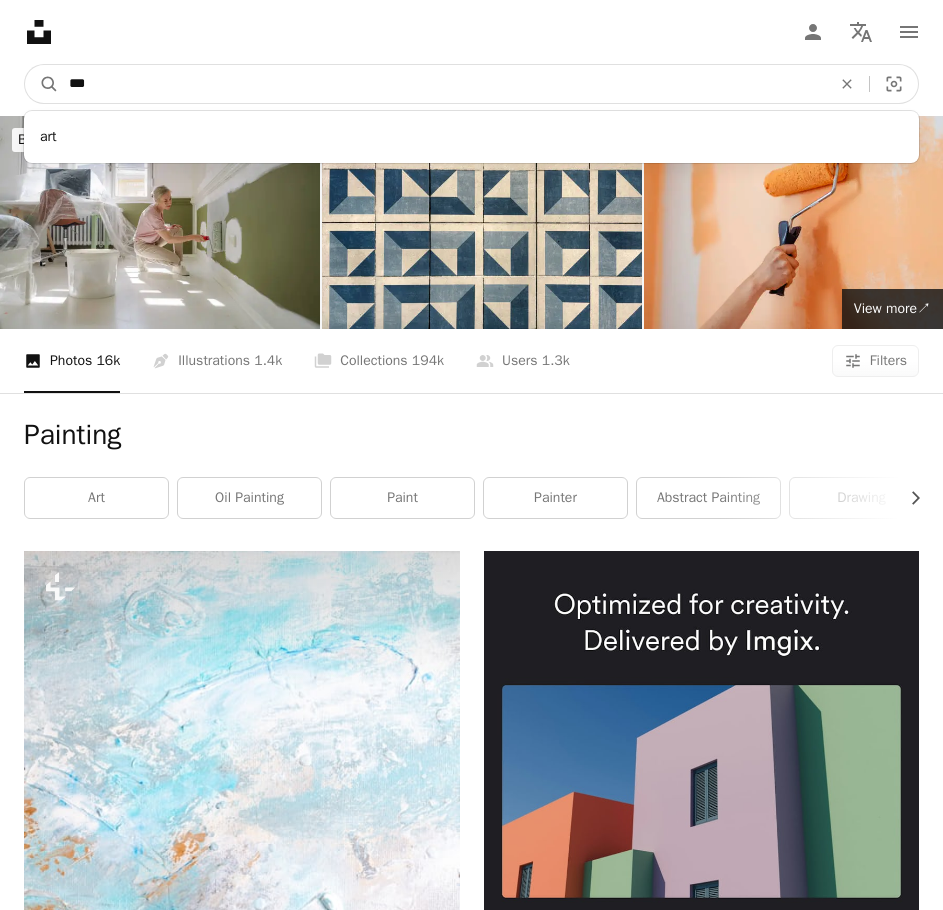 type on "***" 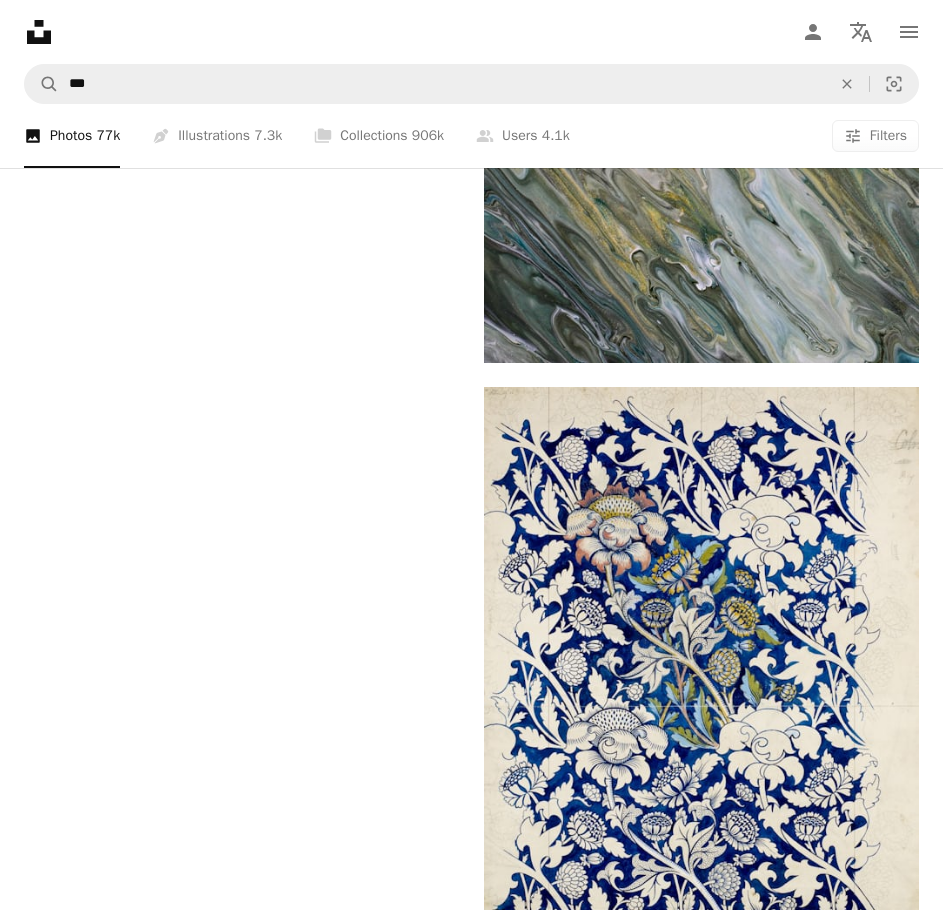 scroll, scrollTop: 5700, scrollLeft: 0, axis: vertical 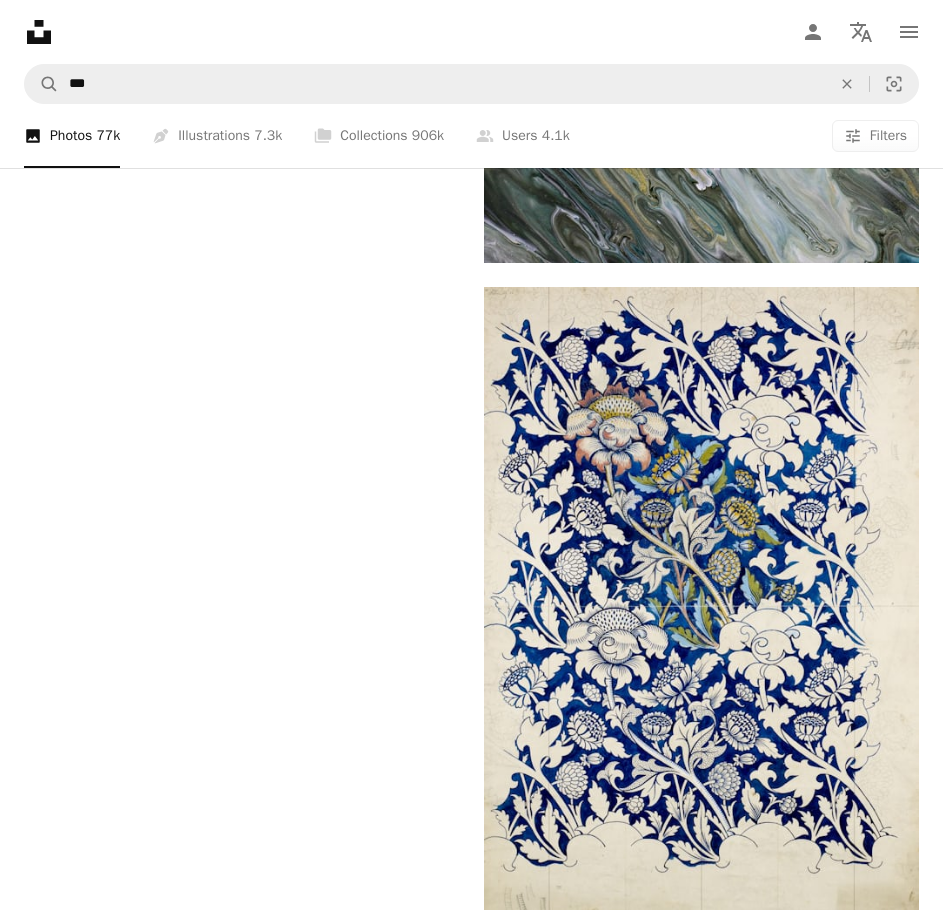 click on "Load more" at bounding box center (471, 991) 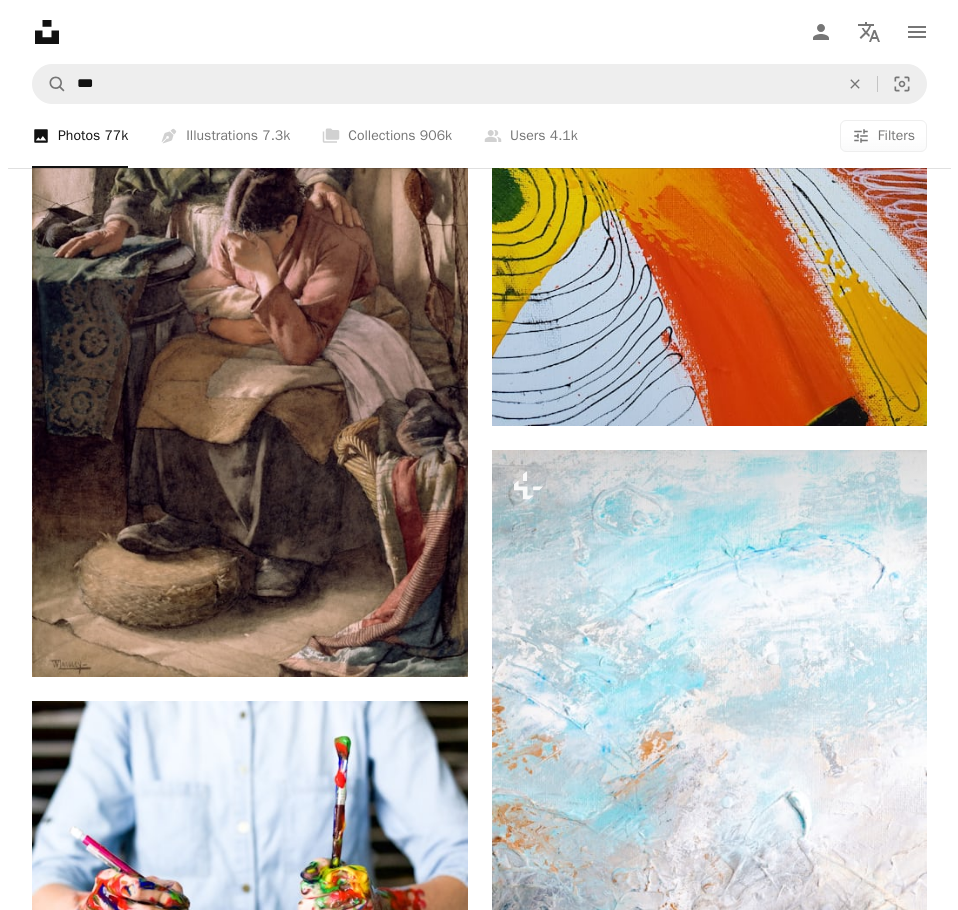 scroll, scrollTop: 23400, scrollLeft: 0, axis: vertical 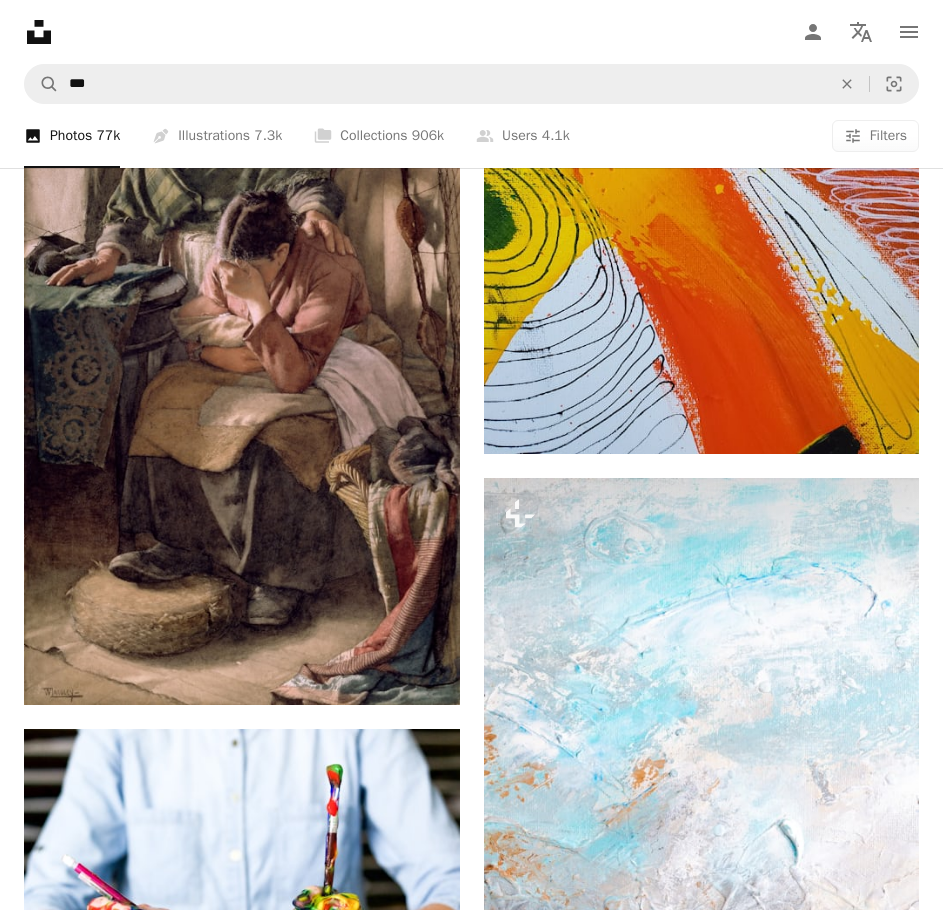 click at bounding box center (702, 2413) 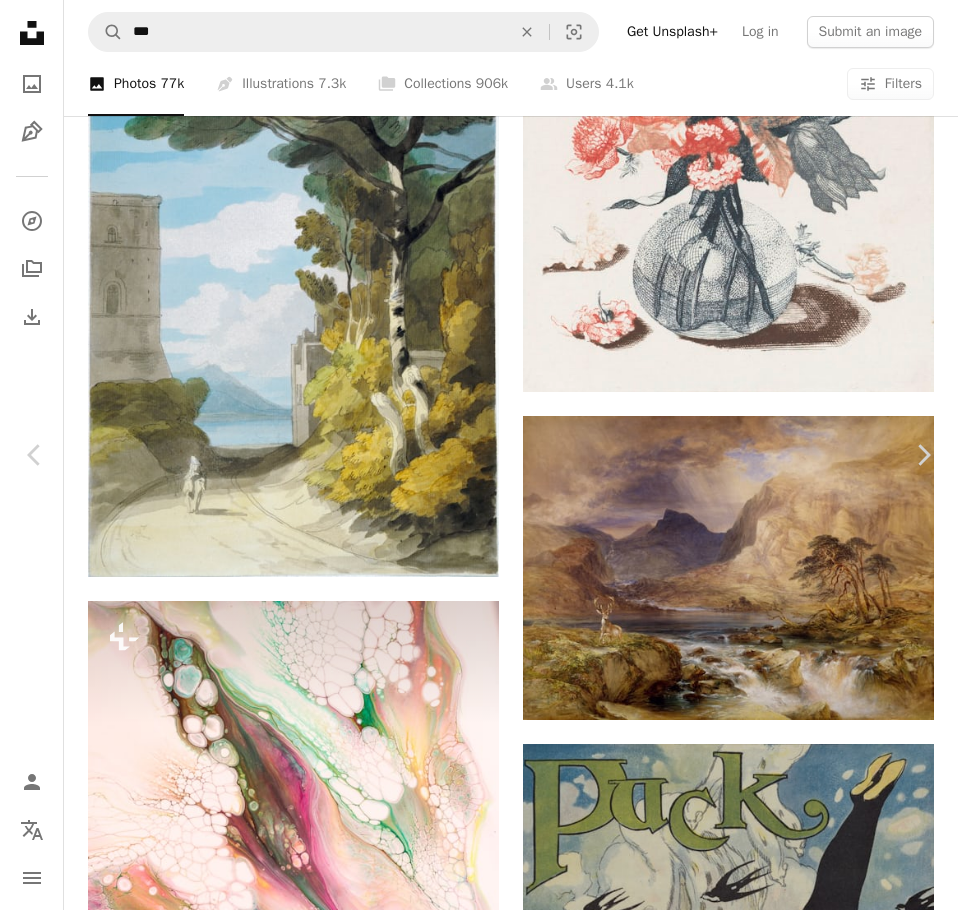 click on "Chevron down" 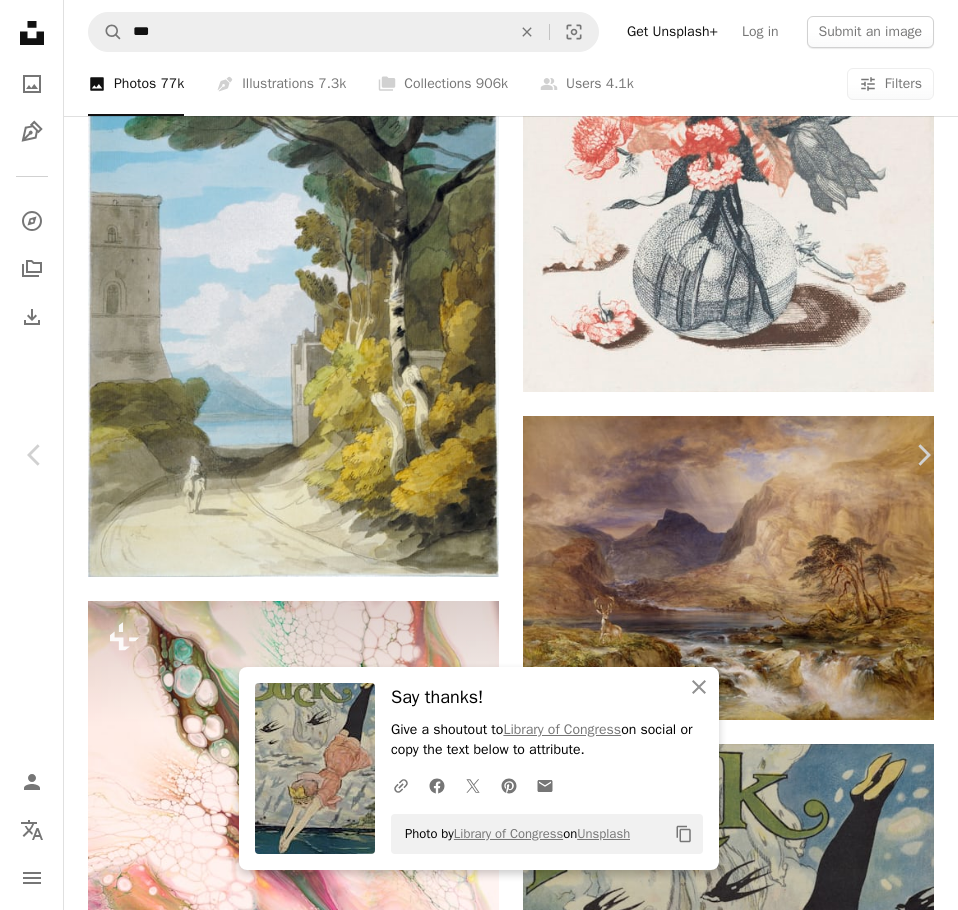 click 